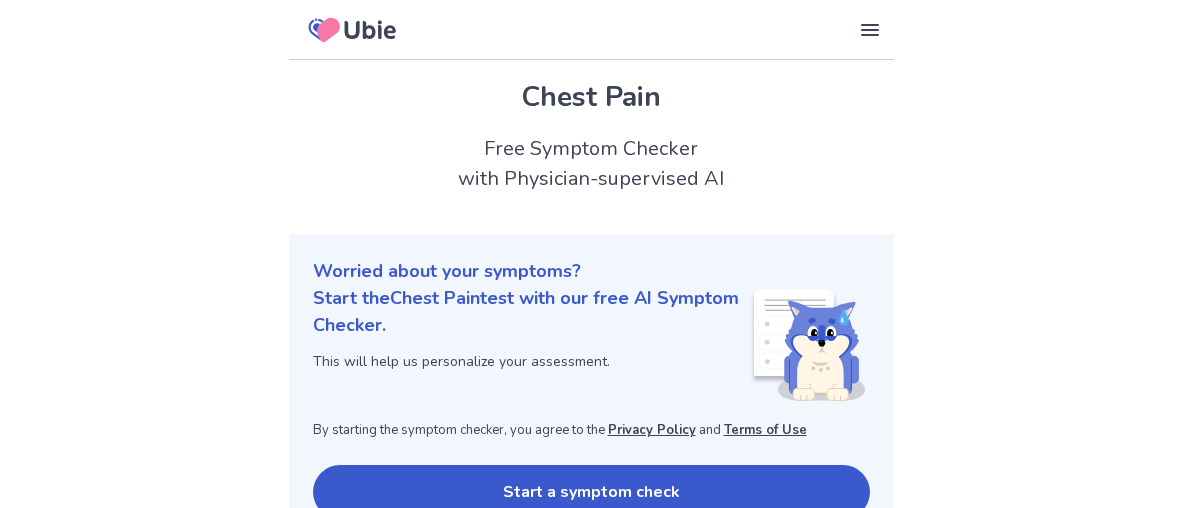 scroll, scrollTop: 300, scrollLeft: 0, axis: vertical 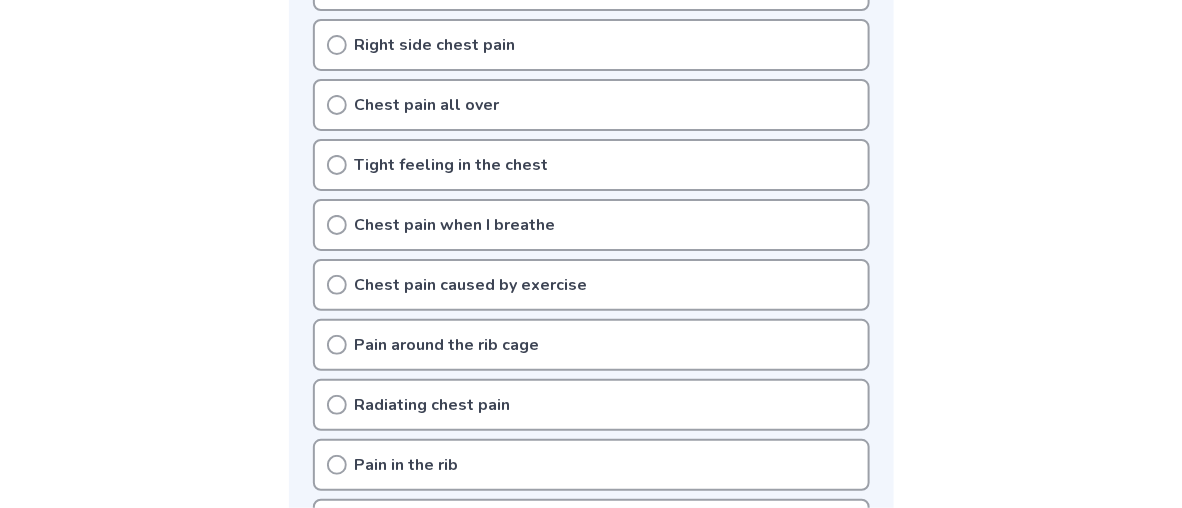 click 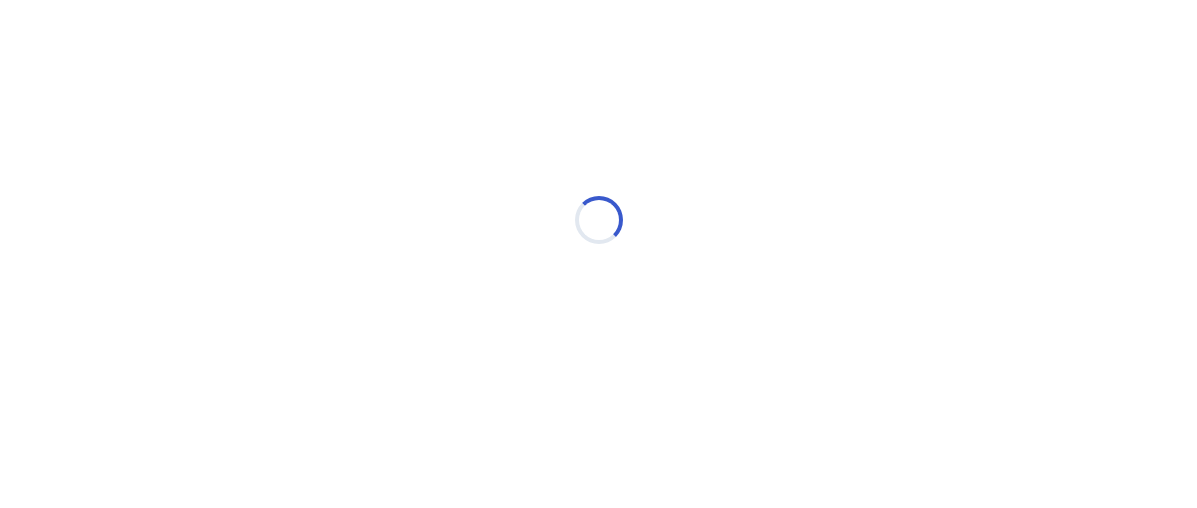 scroll, scrollTop: 0, scrollLeft: 0, axis: both 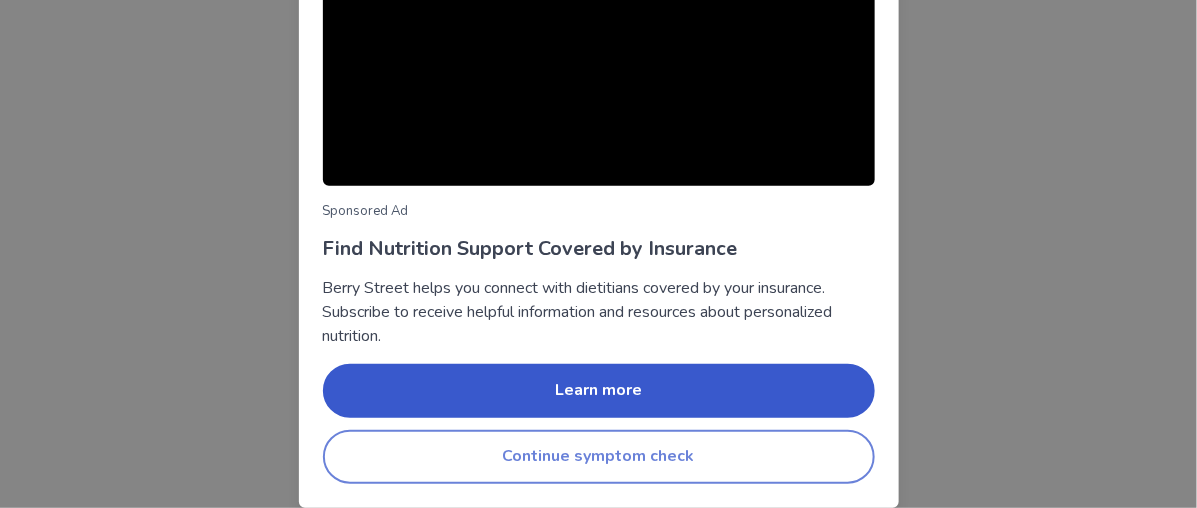 click on "Continue symptom check" at bounding box center [599, 457] 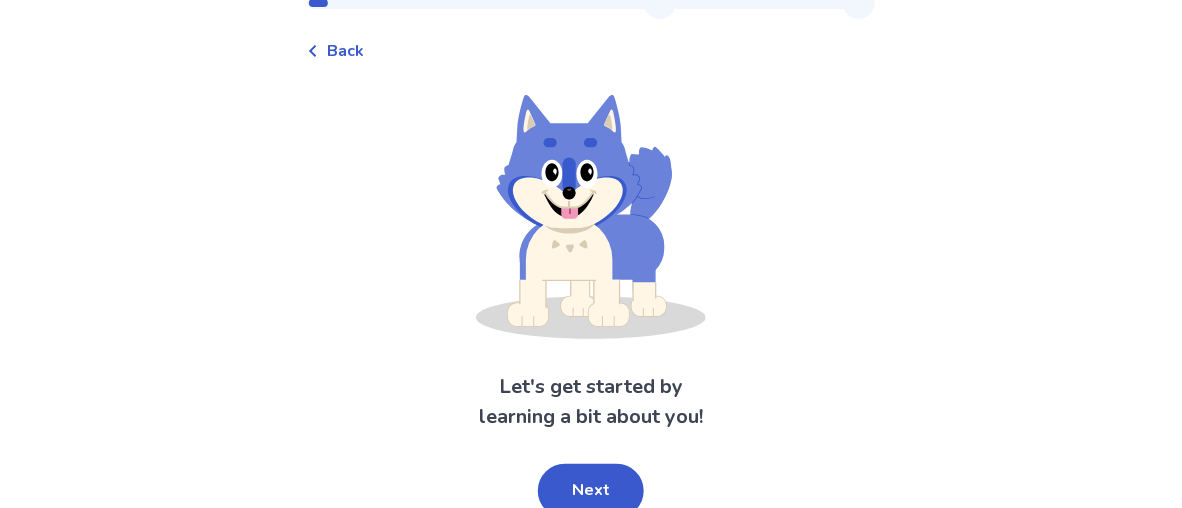 scroll, scrollTop: 140, scrollLeft: 0, axis: vertical 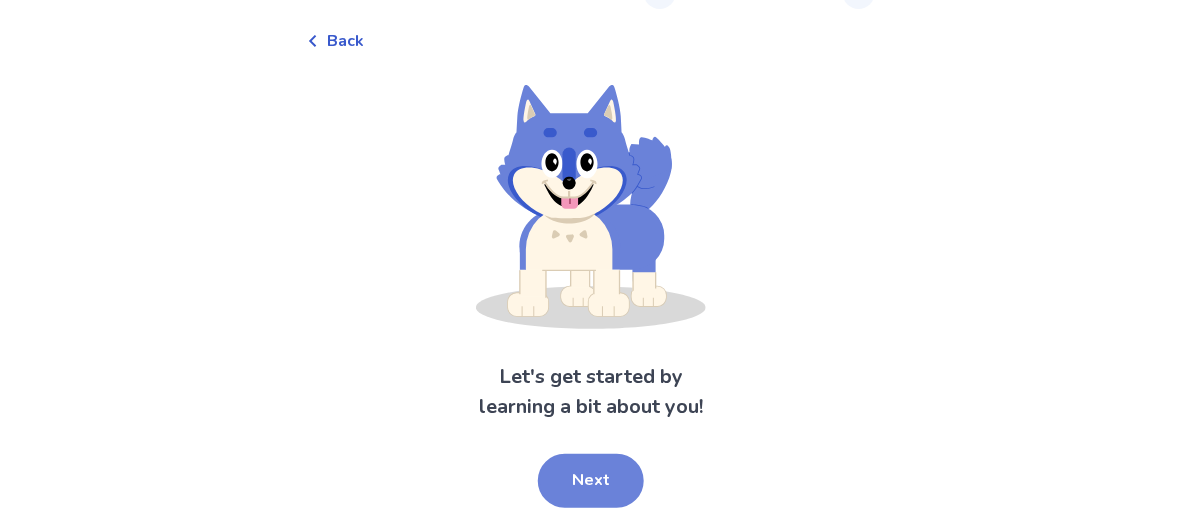 click on "Next" at bounding box center (591, 481) 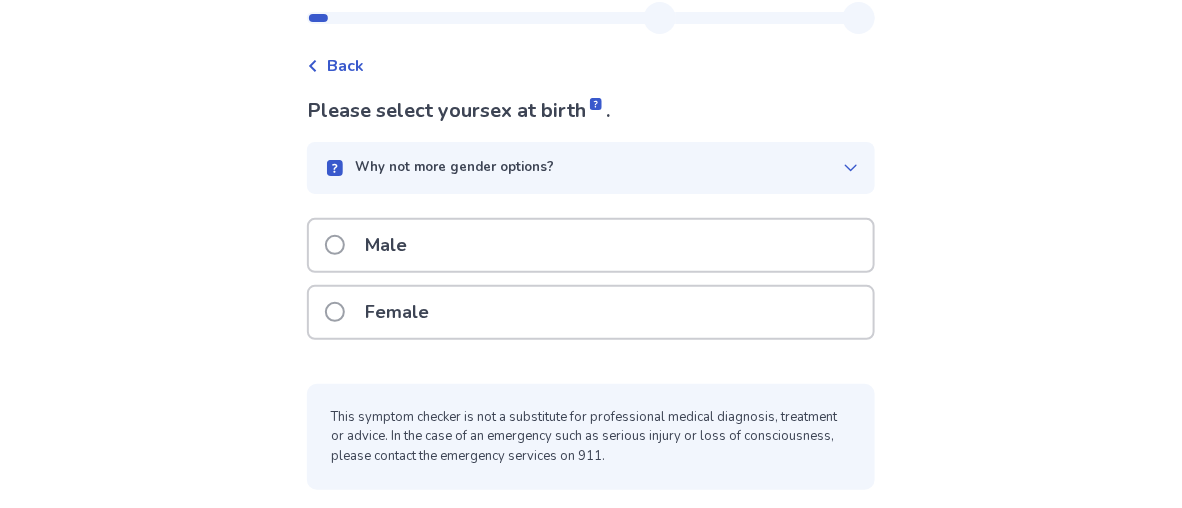 drag, startPoint x: 348, startPoint y: 286, endPoint x: 350, endPoint y: 271, distance: 15.132746 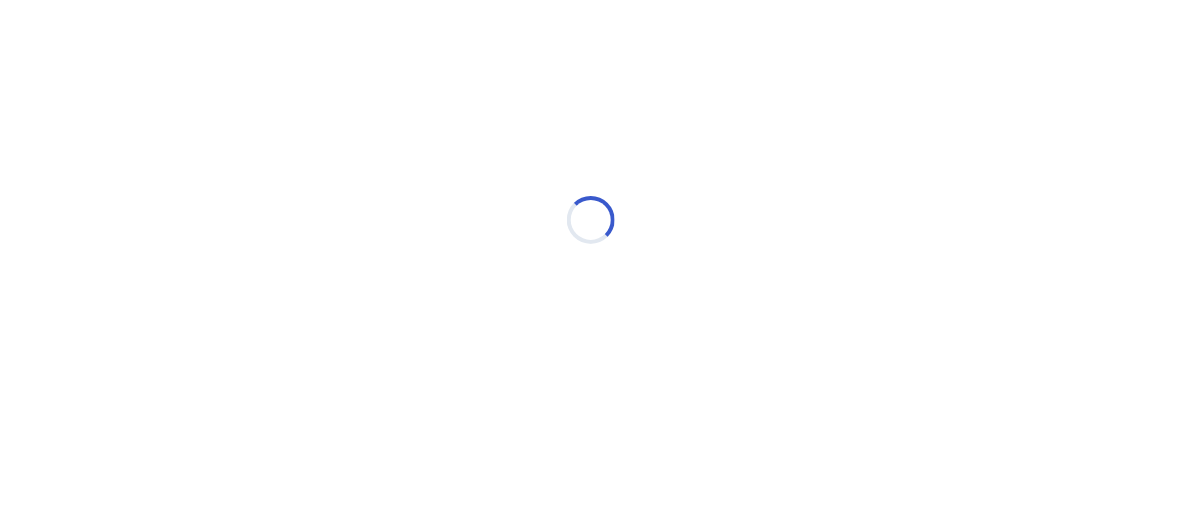 scroll, scrollTop: 0, scrollLeft: 0, axis: both 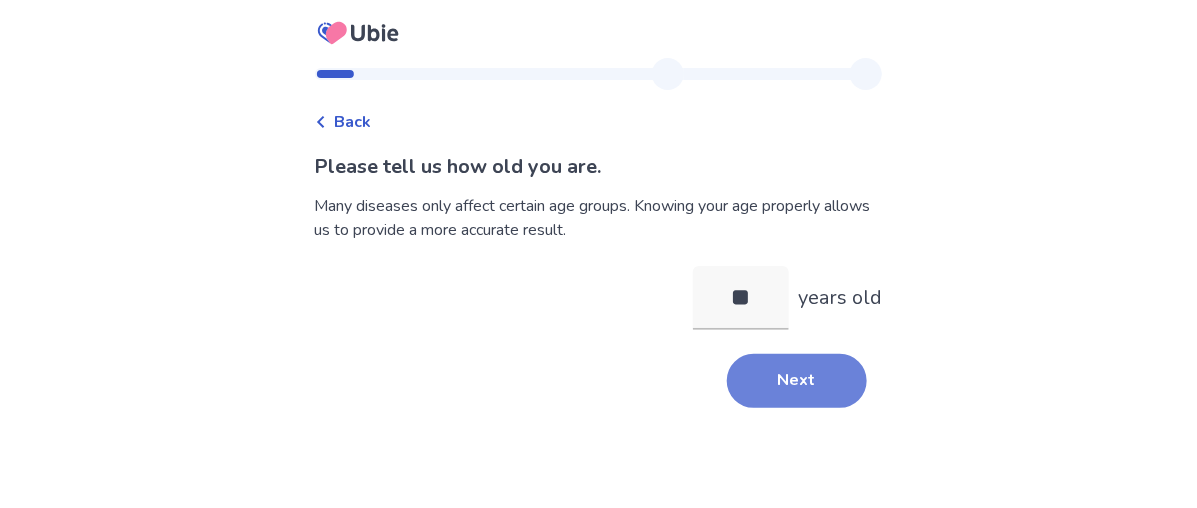 type on "**" 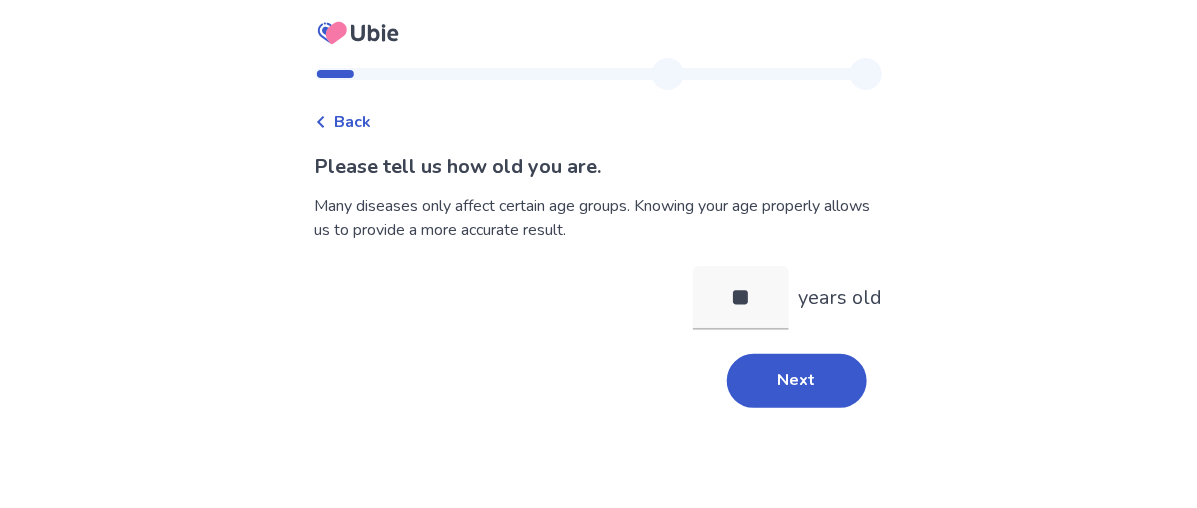click on "Next" at bounding box center [797, 381] 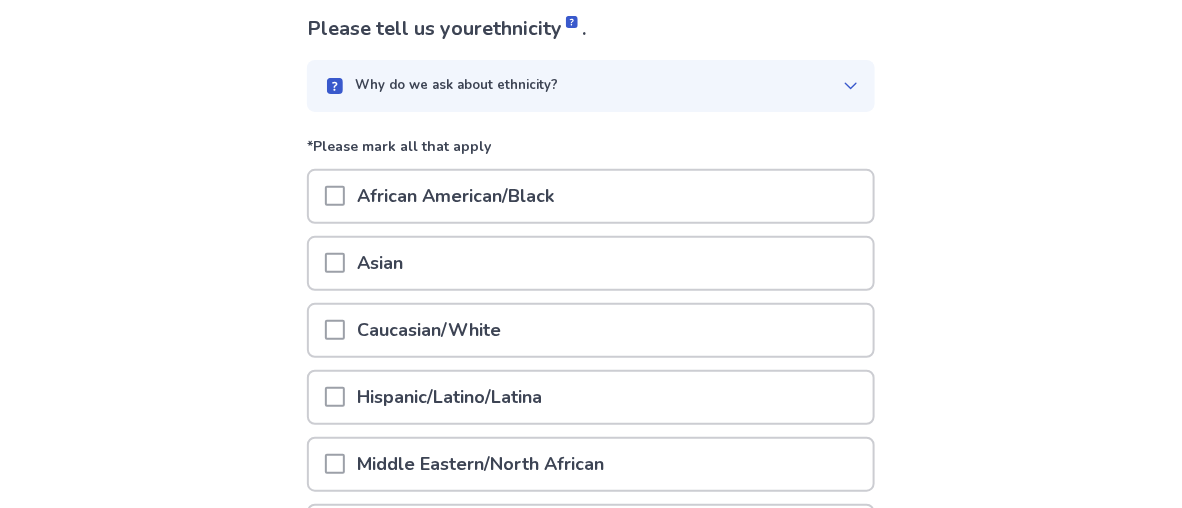 scroll, scrollTop: 200, scrollLeft: 0, axis: vertical 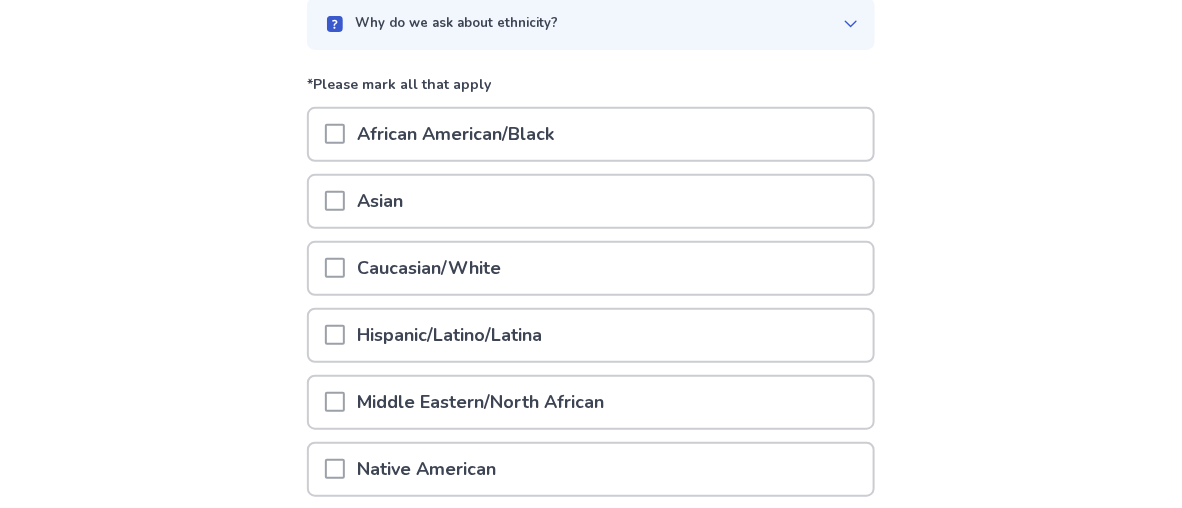 click on "Caucasian/White" at bounding box center (429, 268) 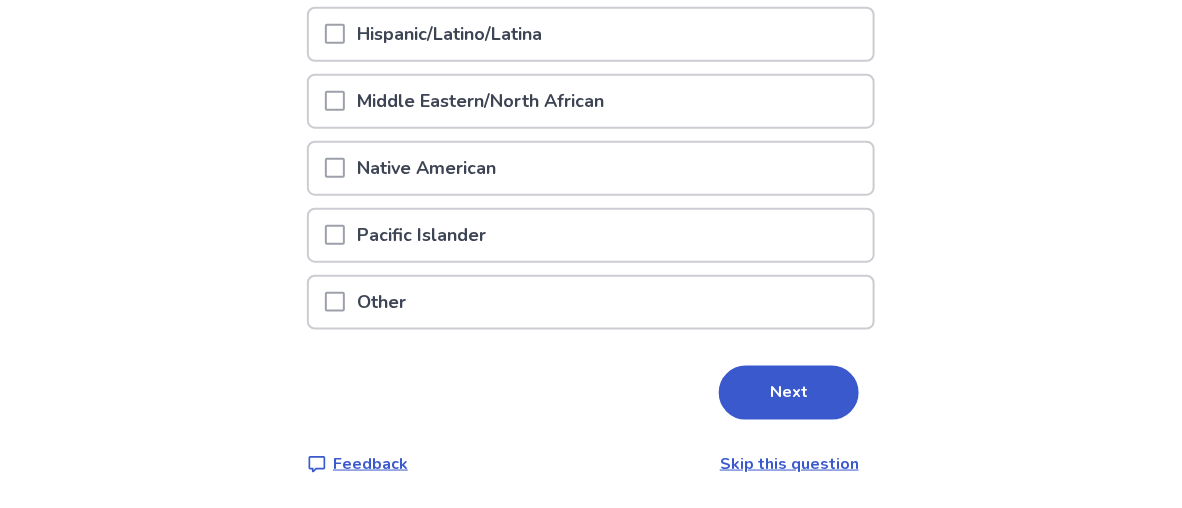 scroll, scrollTop: 585, scrollLeft: 0, axis: vertical 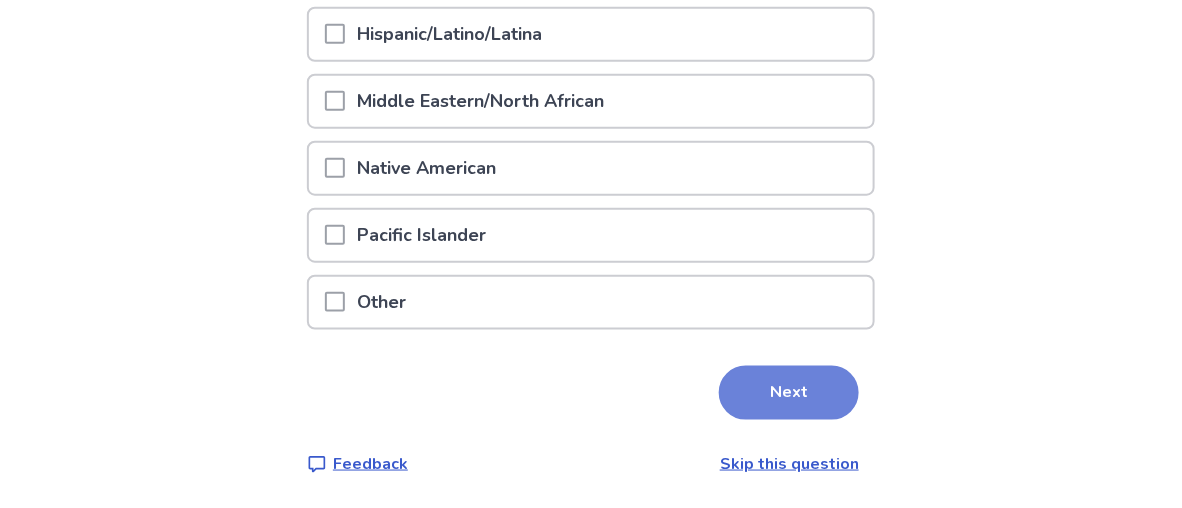 click on "Next" at bounding box center [789, 393] 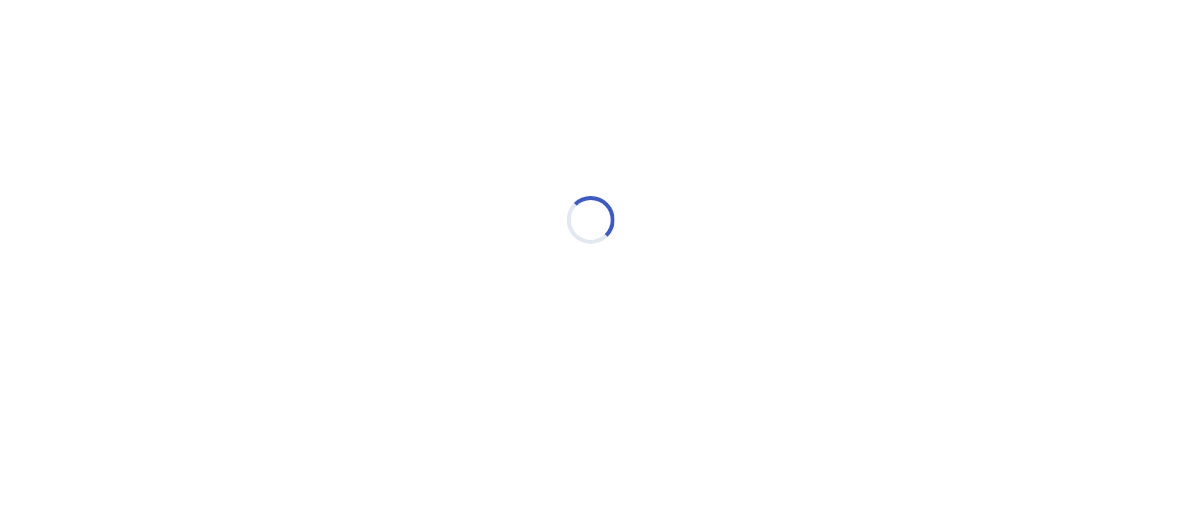scroll, scrollTop: 0, scrollLeft: 0, axis: both 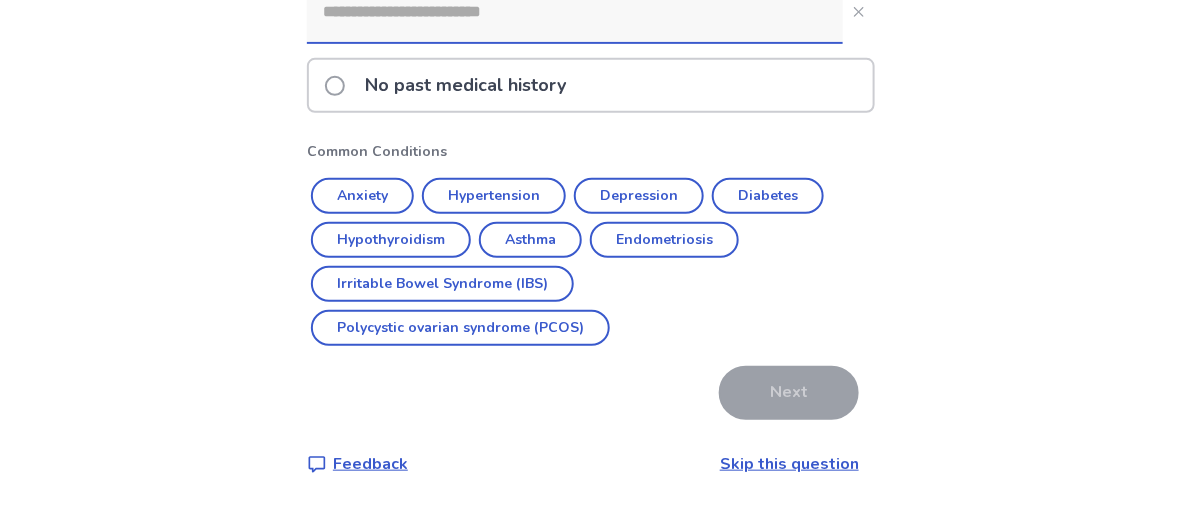 click on "Hypertension" at bounding box center [494, 196] 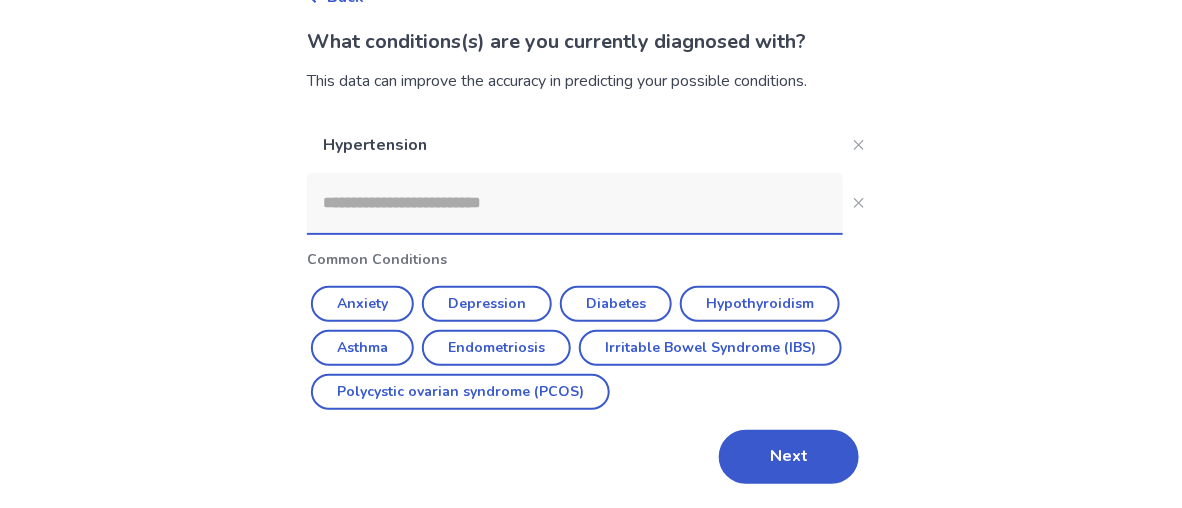 click on "Diabetes" at bounding box center [616, 304] 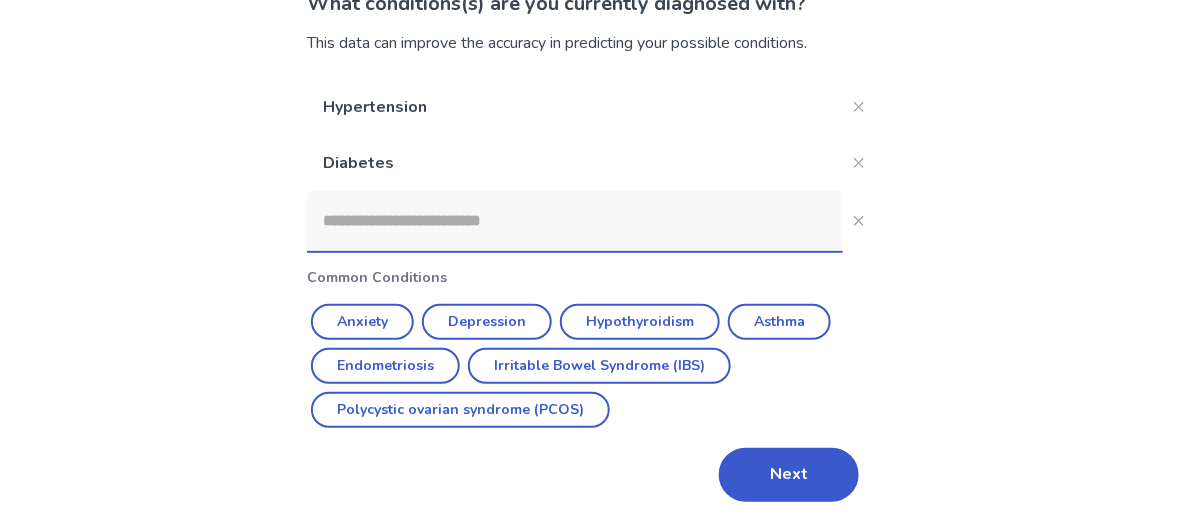click on "Depression" at bounding box center (487, 322) 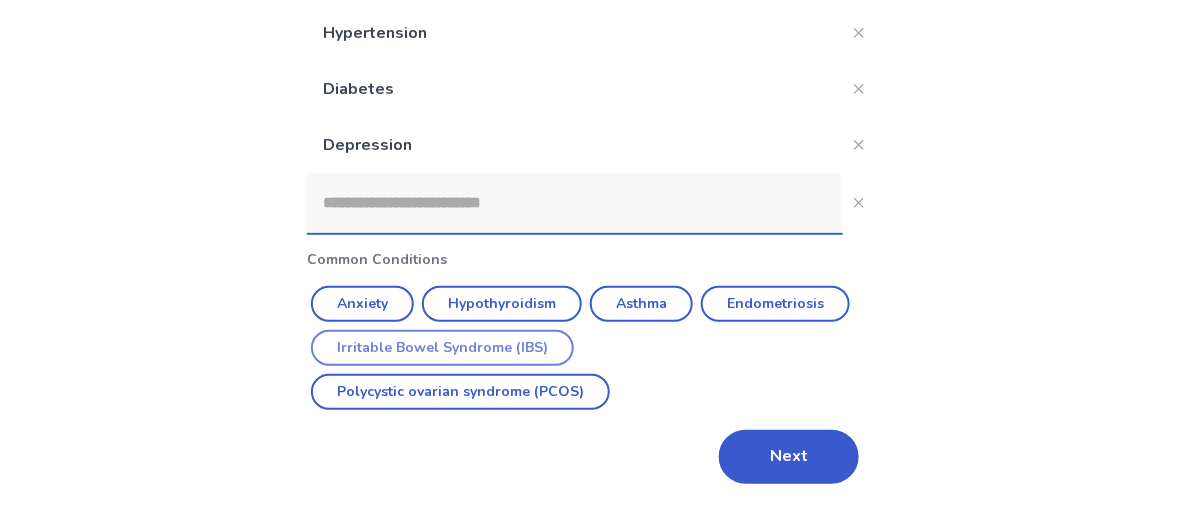 scroll, scrollTop: 289, scrollLeft: 0, axis: vertical 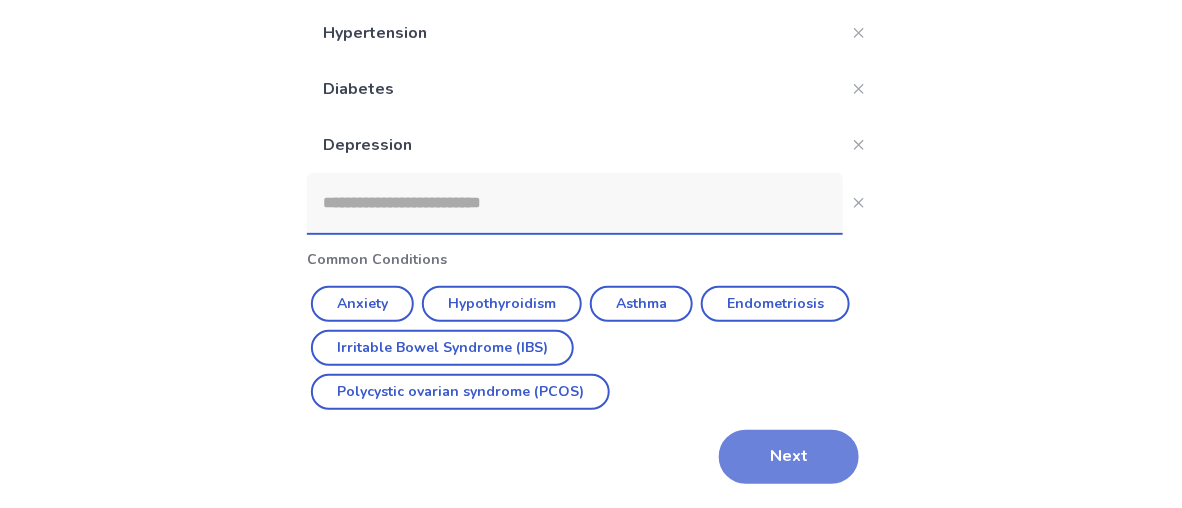 click on "Next" at bounding box center [789, 457] 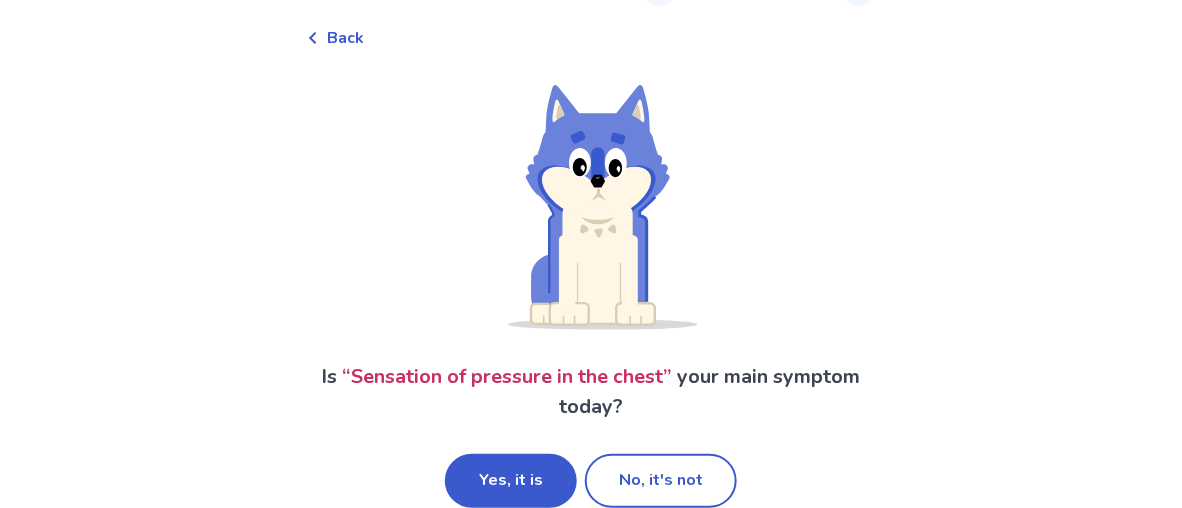 scroll, scrollTop: 145, scrollLeft: 0, axis: vertical 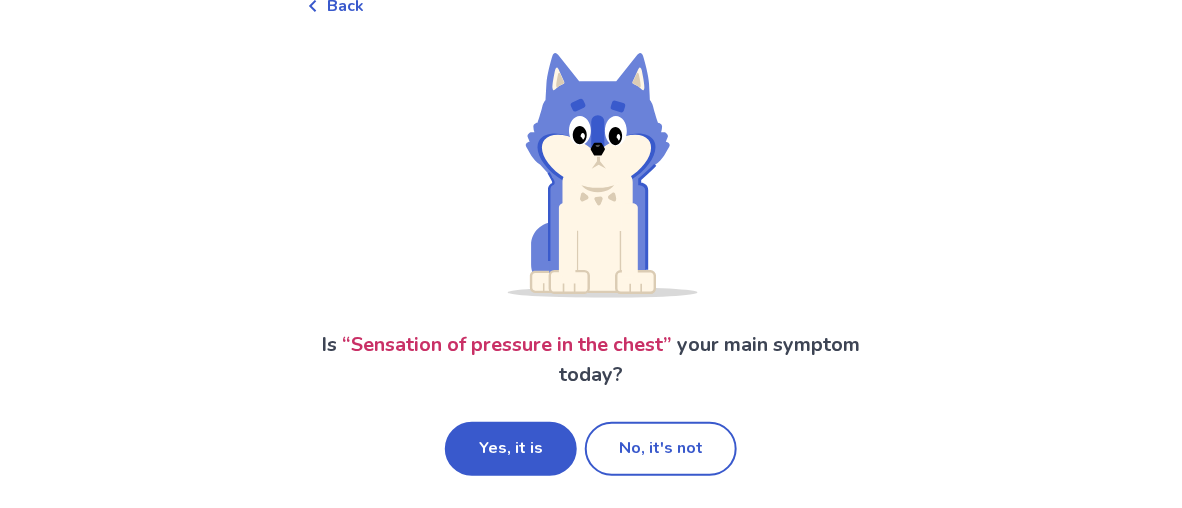 click on "Yes, it is" at bounding box center (511, 449) 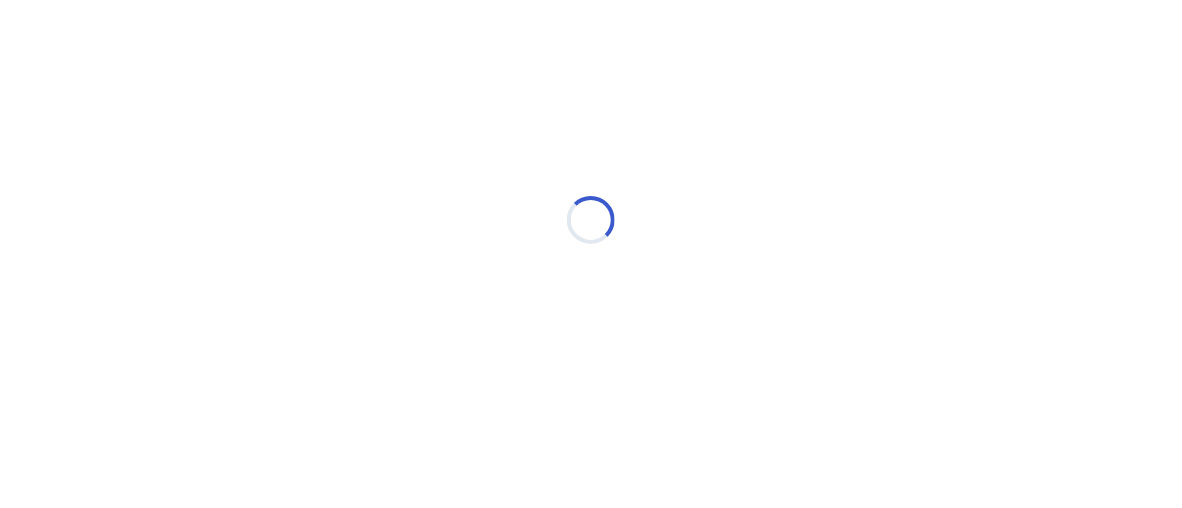 scroll, scrollTop: 0, scrollLeft: 0, axis: both 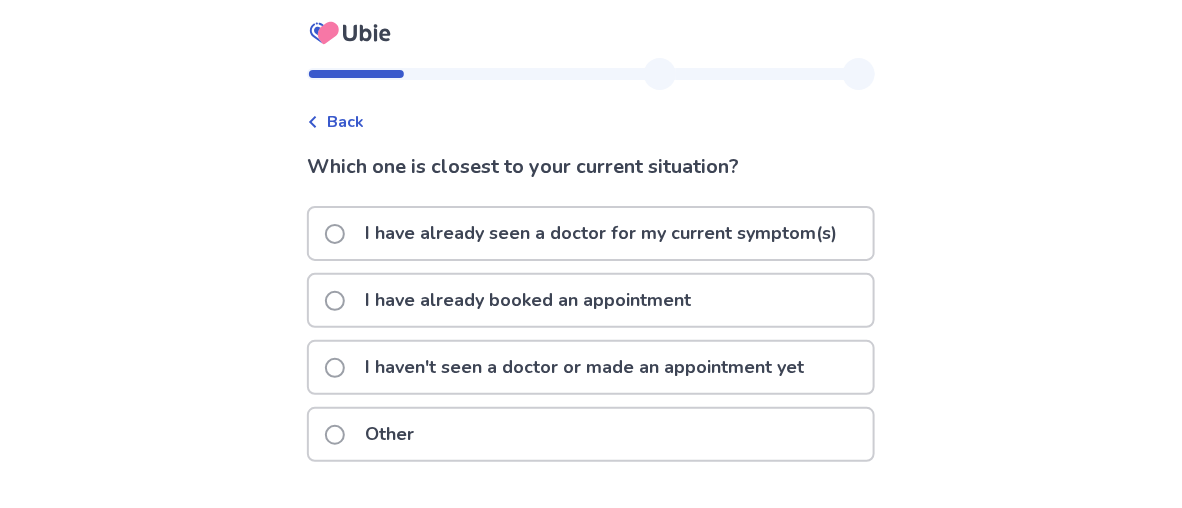 click at bounding box center [335, 368] 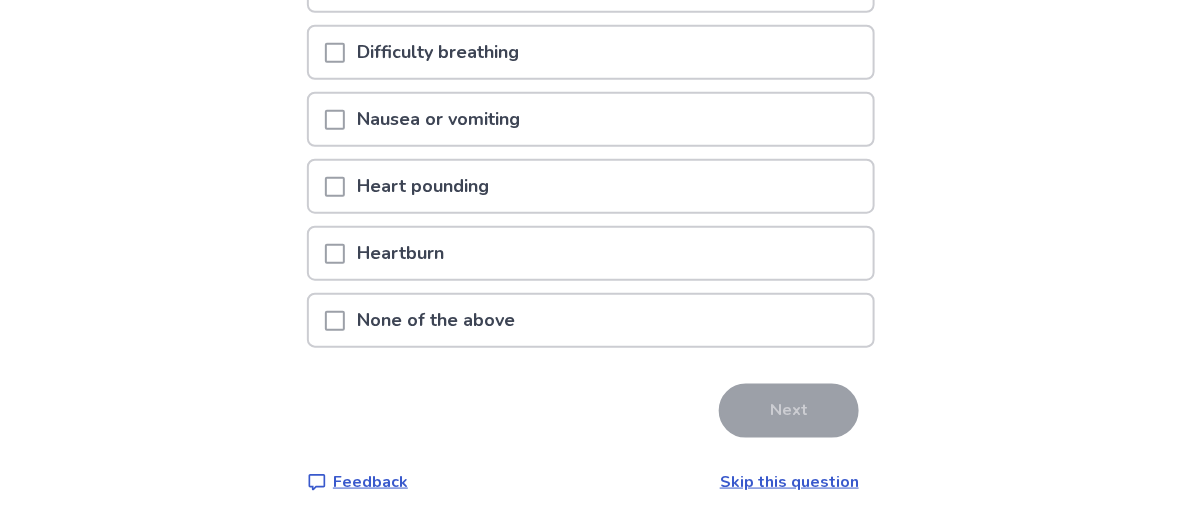 scroll, scrollTop: 500, scrollLeft: 0, axis: vertical 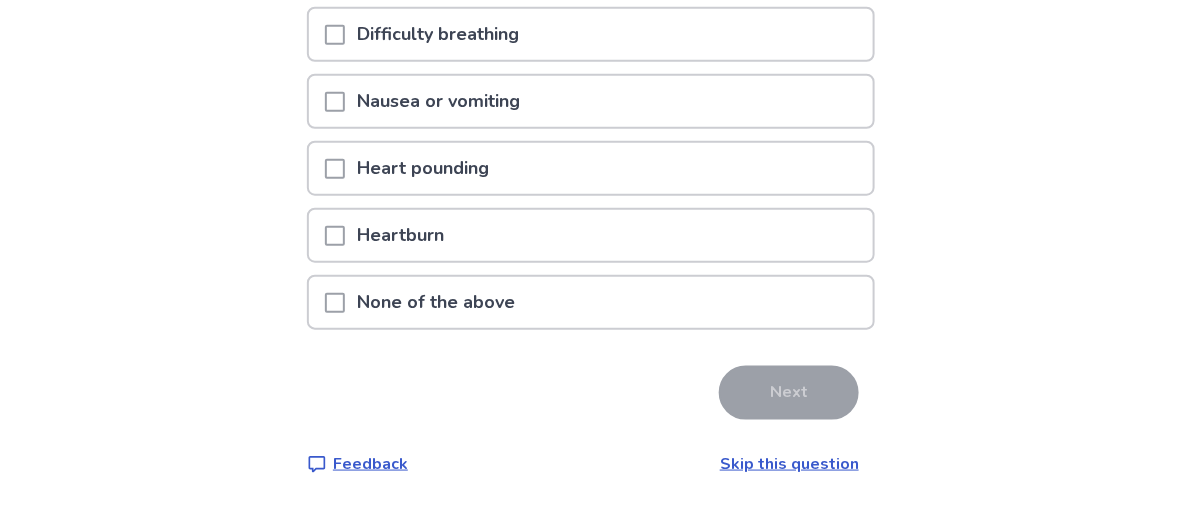 click on "None of the above" at bounding box center [436, 302] 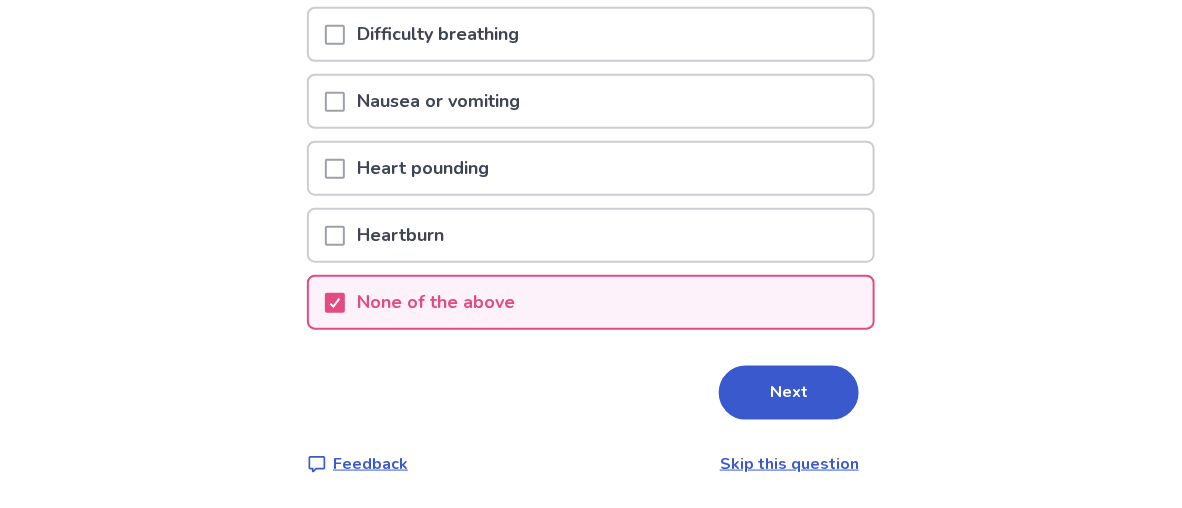 click on "Next" at bounding box center (789, 393) 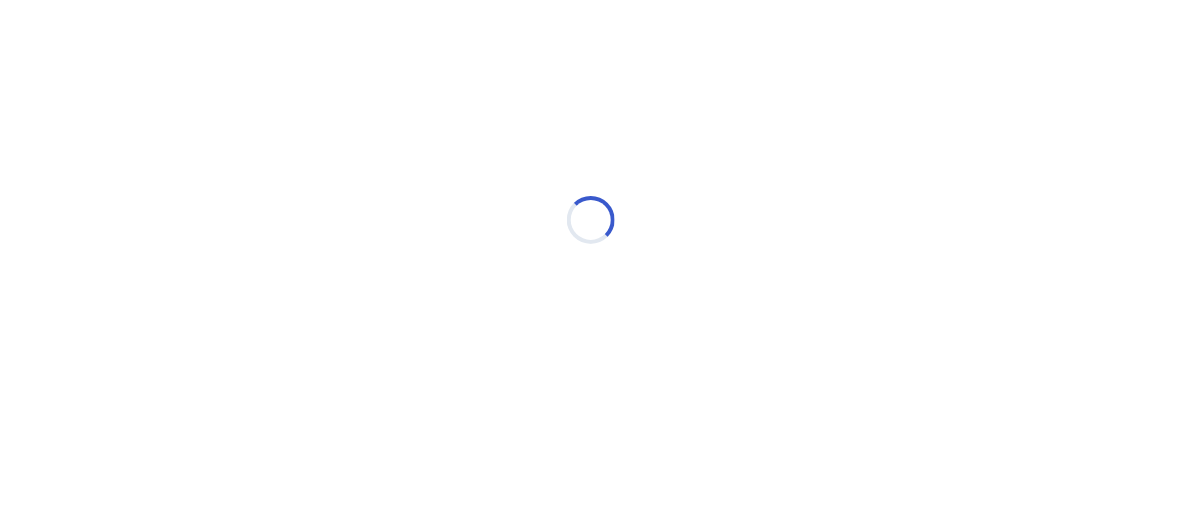 scroll, scrollTop: 0, scrollLeft: 0, axis: both 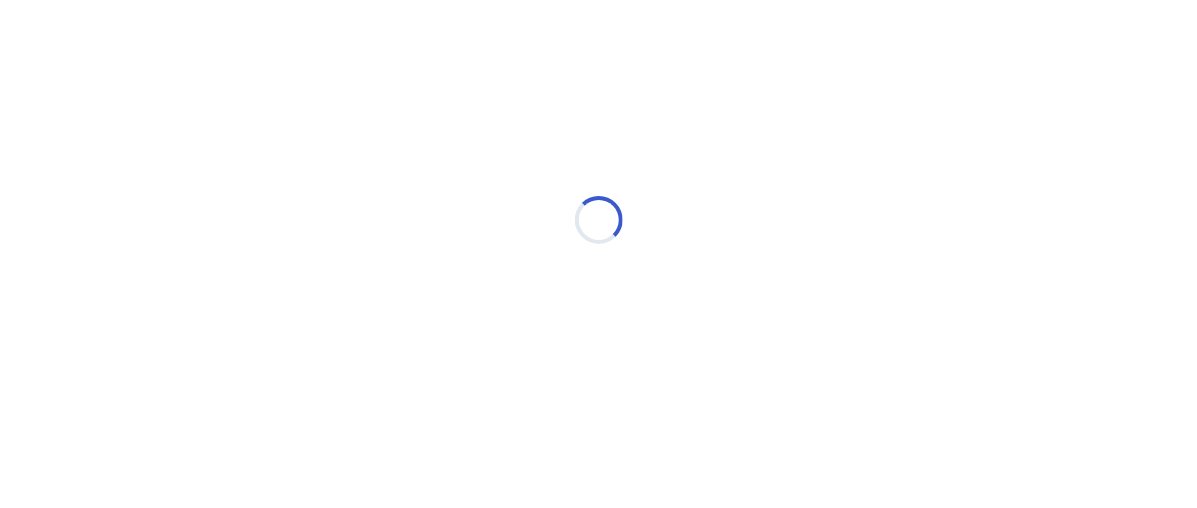 select on "*" 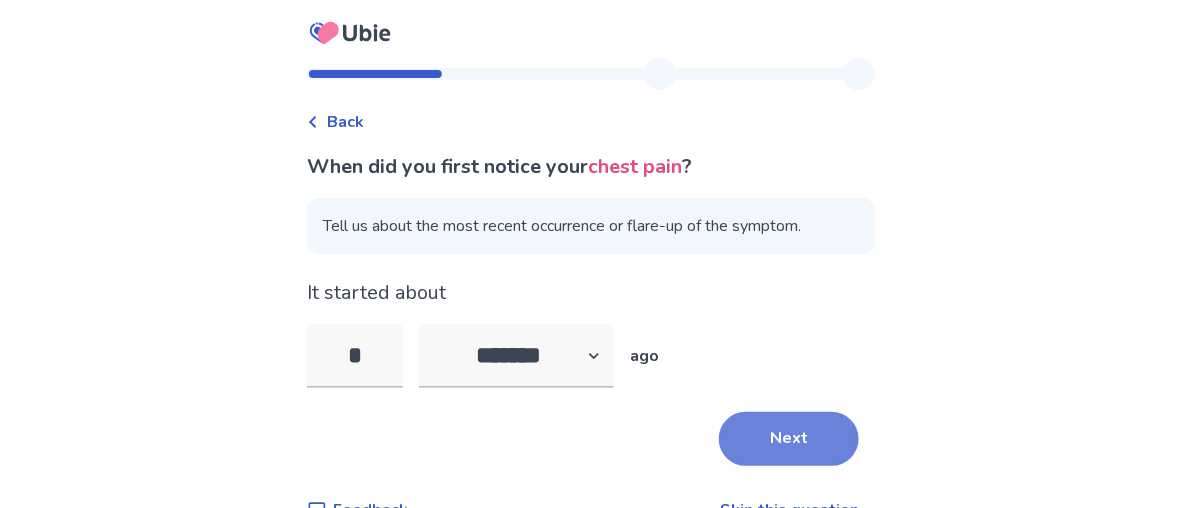 type on "*" 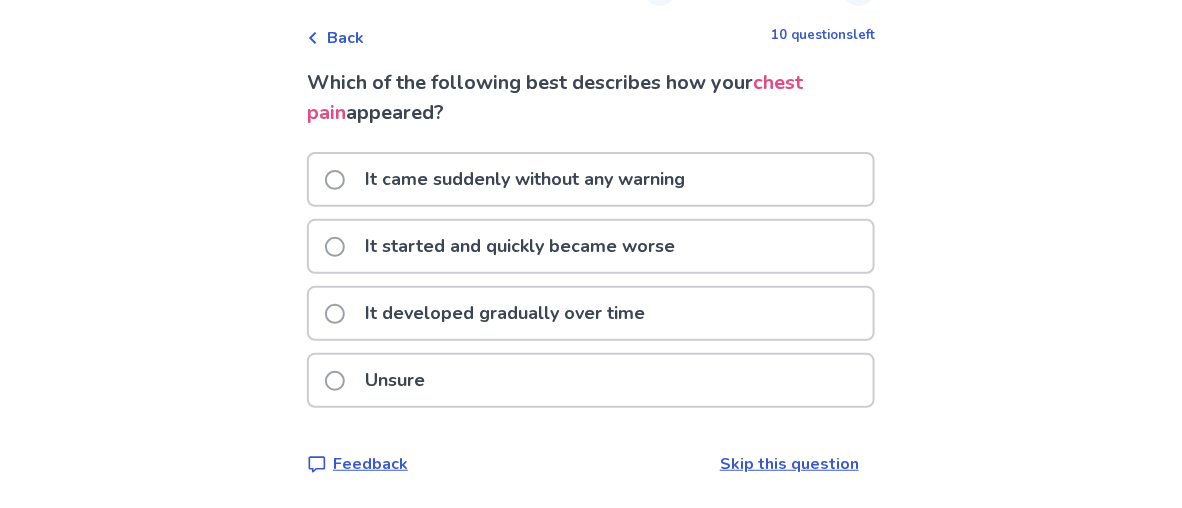 scroll, scrollTop: 132, scrollLeft: 0, axis: vertical 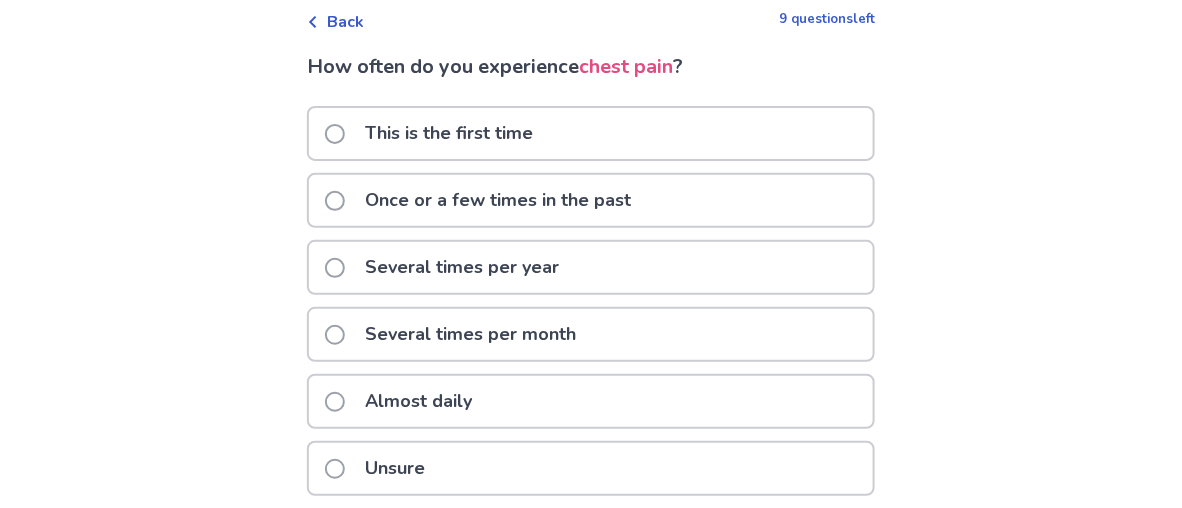 click at bounding box center [335, 201] 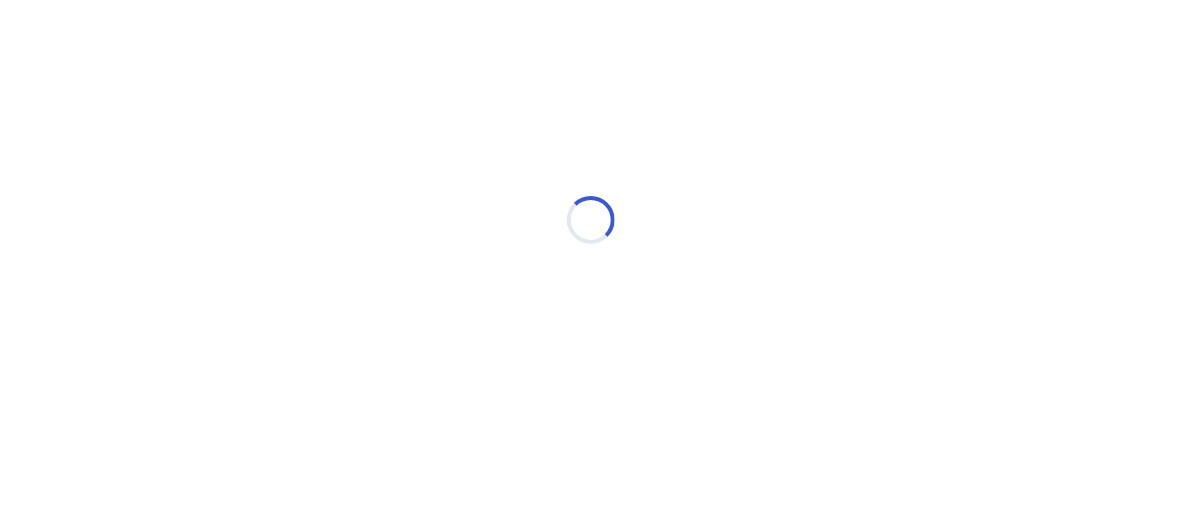 scroll, scrollTop: 0, scrollLeft: 0, axis: both 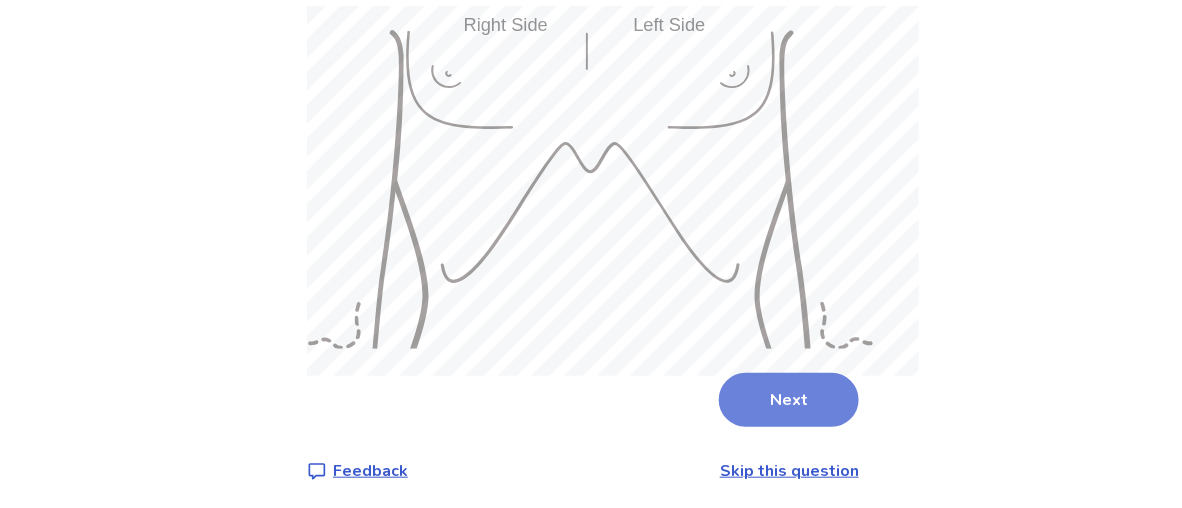 click on "Next" at bounding box center (789, 400) 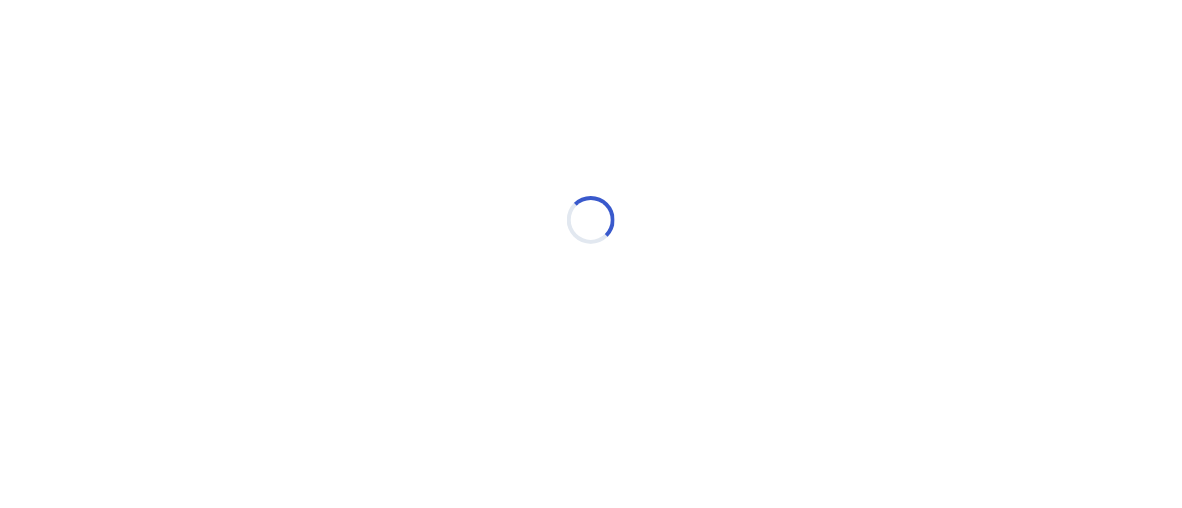 scroll, scrollTop: 0, scrollLeft: 0, axis: both 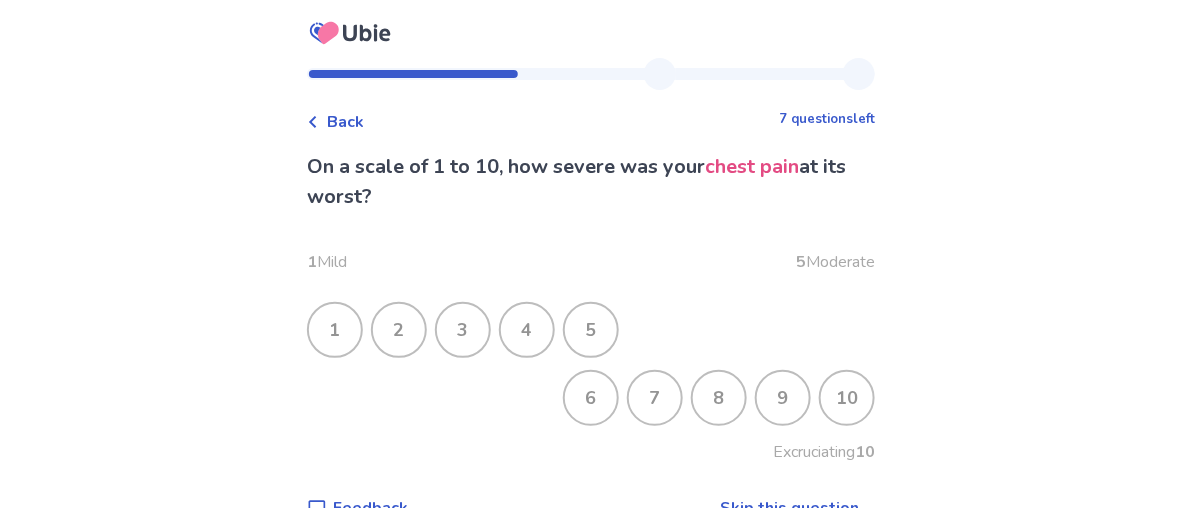click on "6" at bounding box center [591, 398] 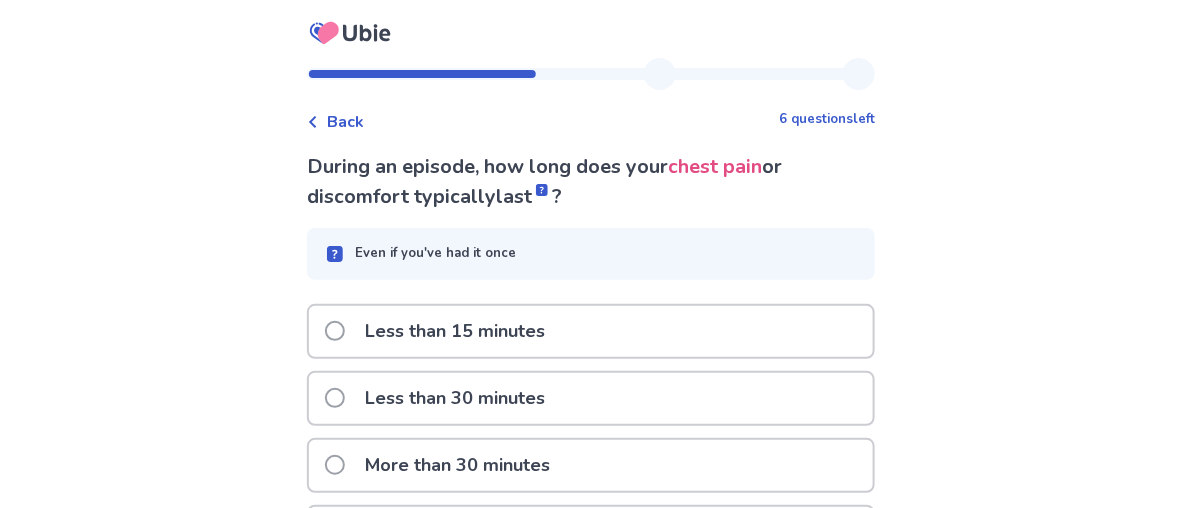 click on "Back" at bounding box center (335, 122) 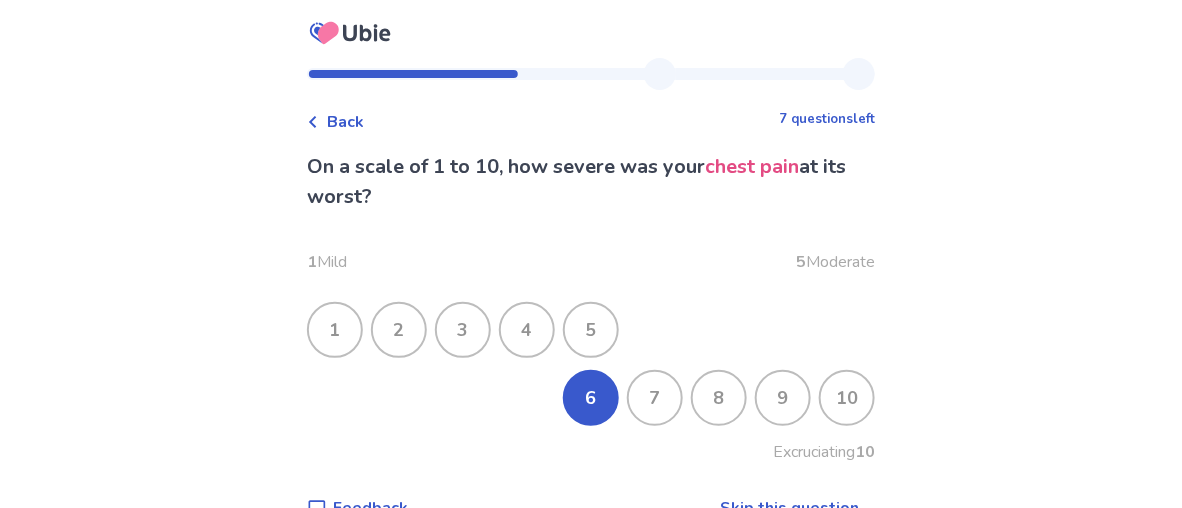 click on "5" at bounding box center [591, 330] 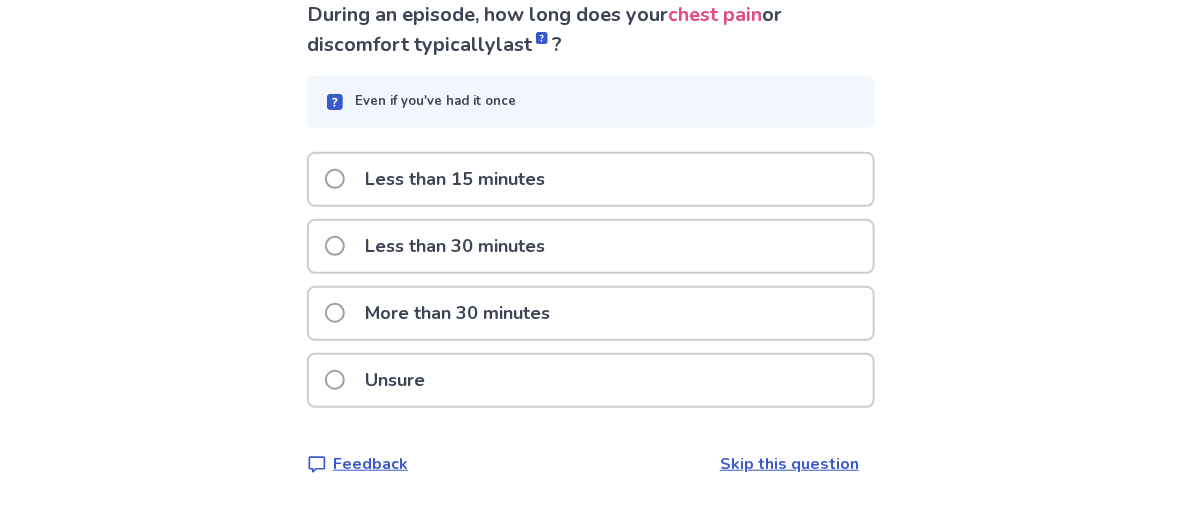 scroll, scrollTop: 200, scrollLeft: 0, axis: vertical 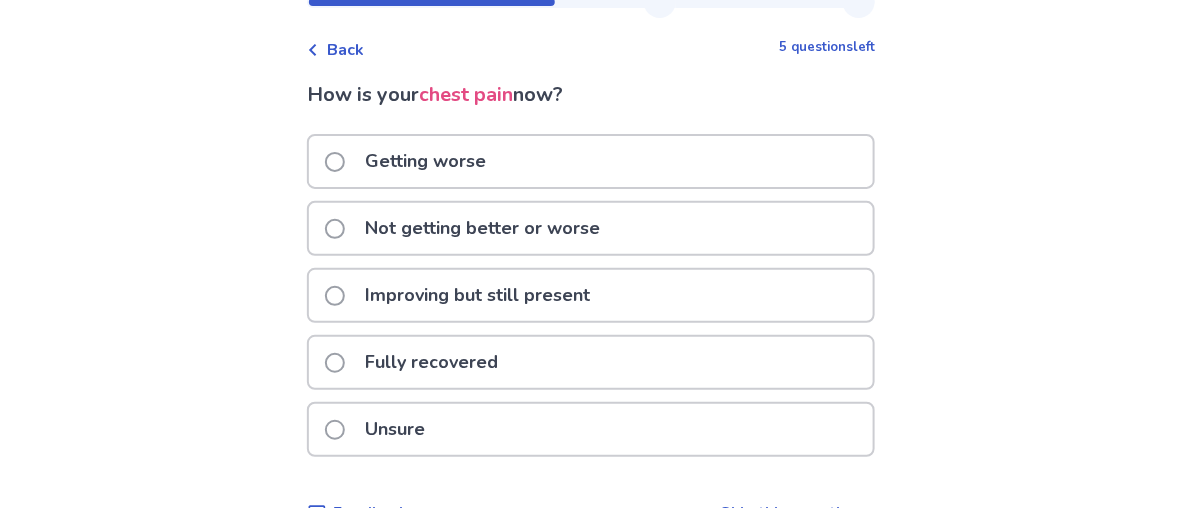 click at bounding box center (335, 296) 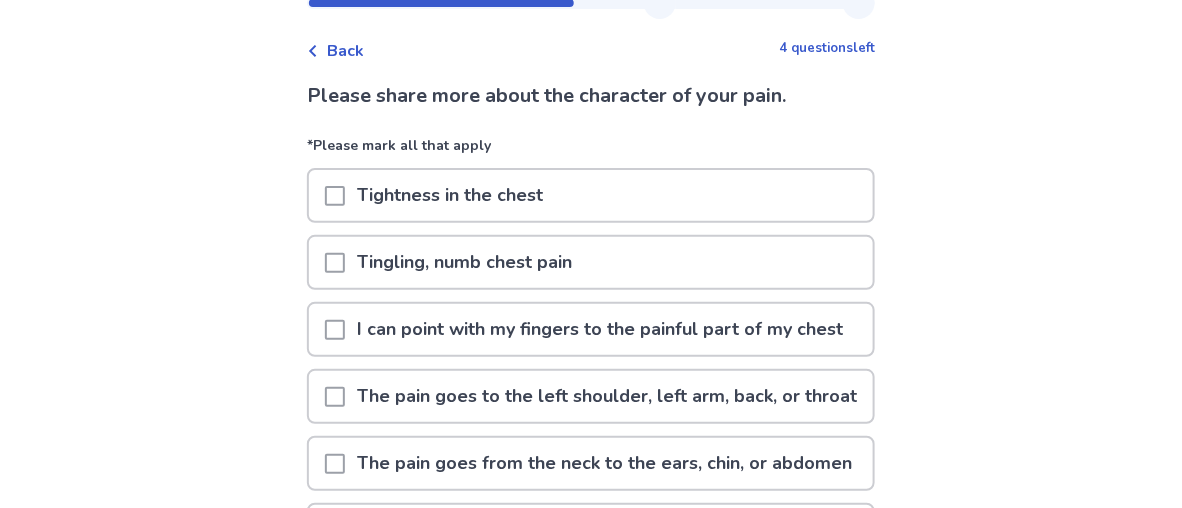 scroll, scrollTop: 100, scrollLeft: 0, axis: vertical 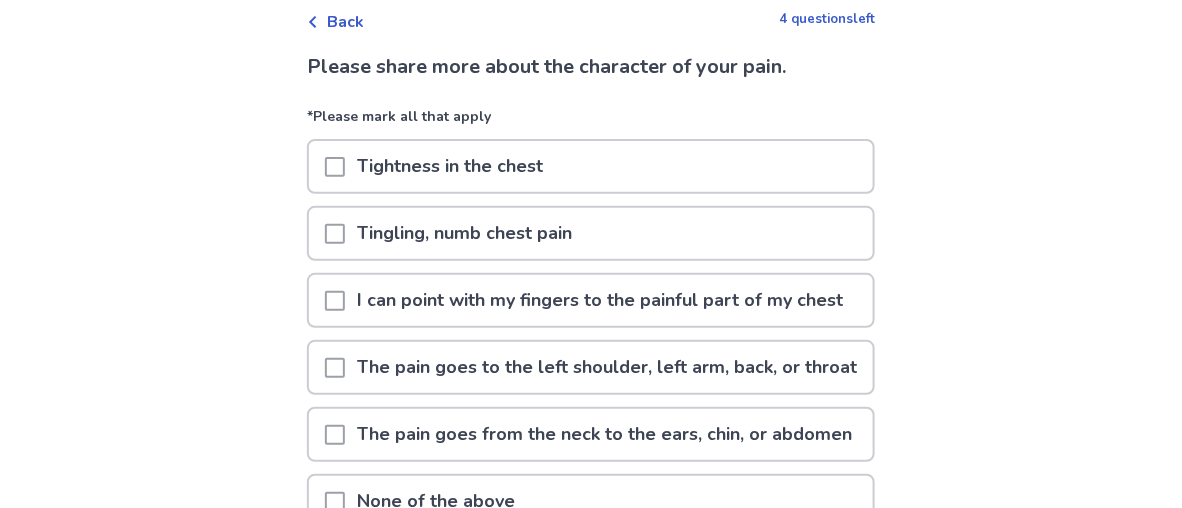 click at bounding box center [335, 166] 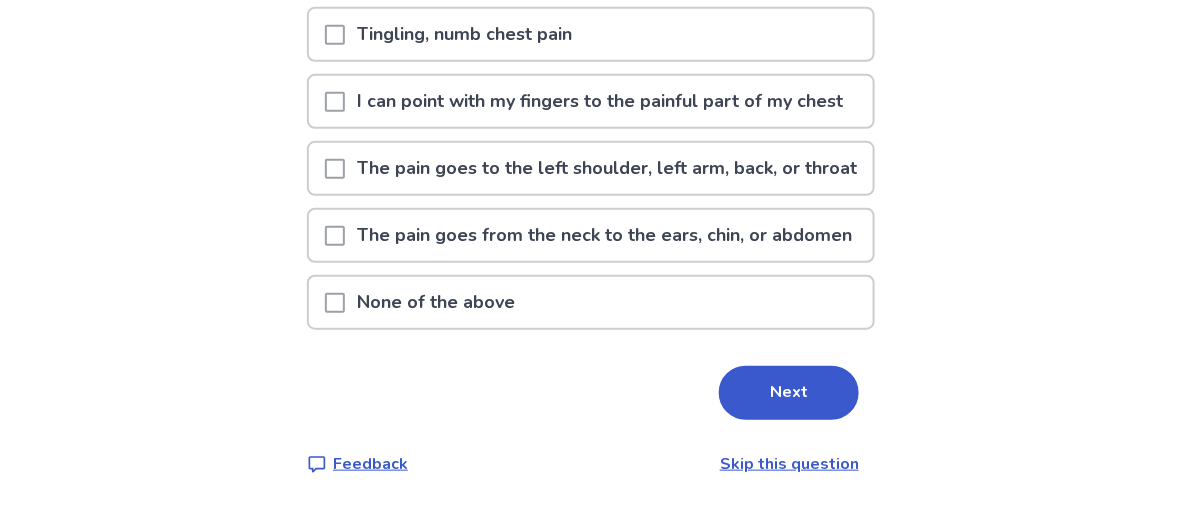 scroll, scrollTop: 400, scrollLeft: 0, axis: vertical 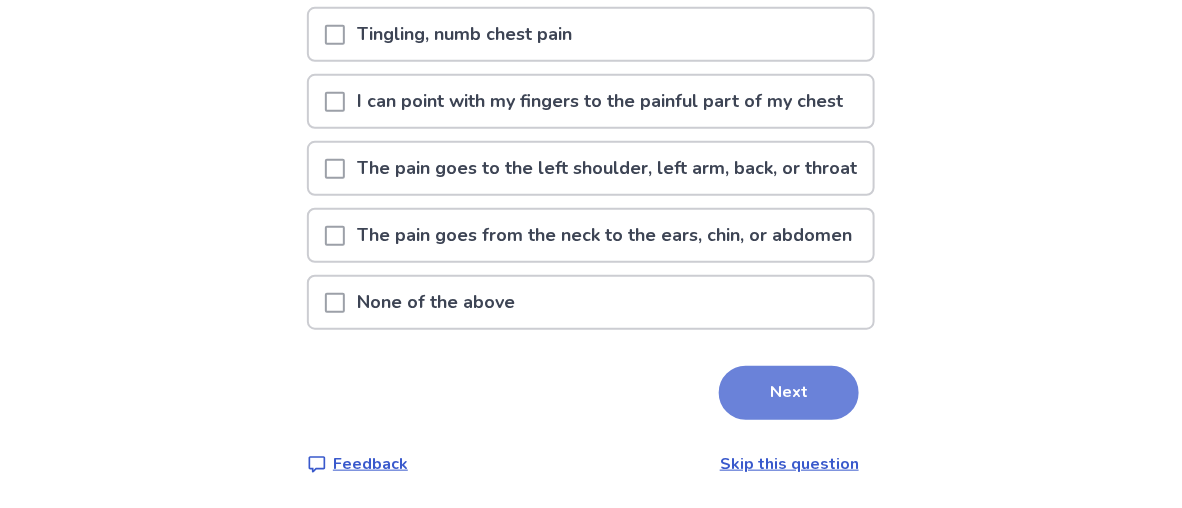 click on "Next" at bounding box center (789, 393) 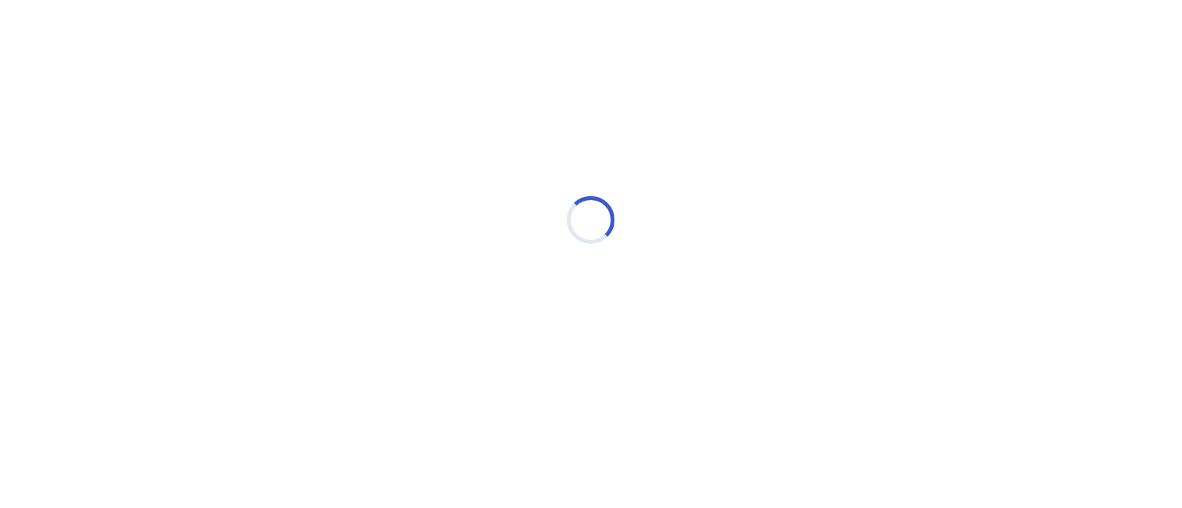scroll, scrollTop: 0, scrollLeft: 0, axis: both 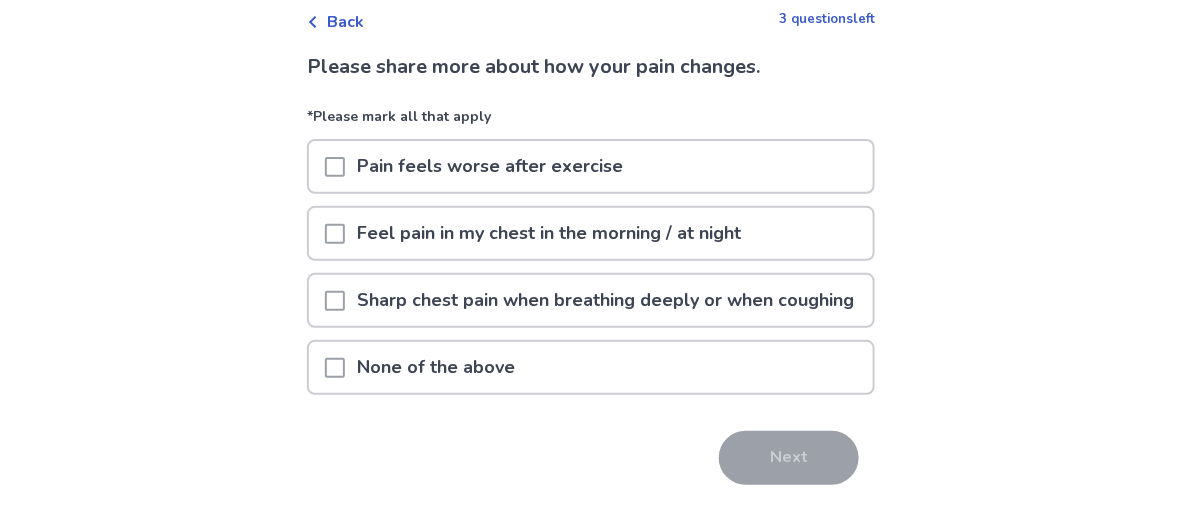 click at bounding box center (335, 368) 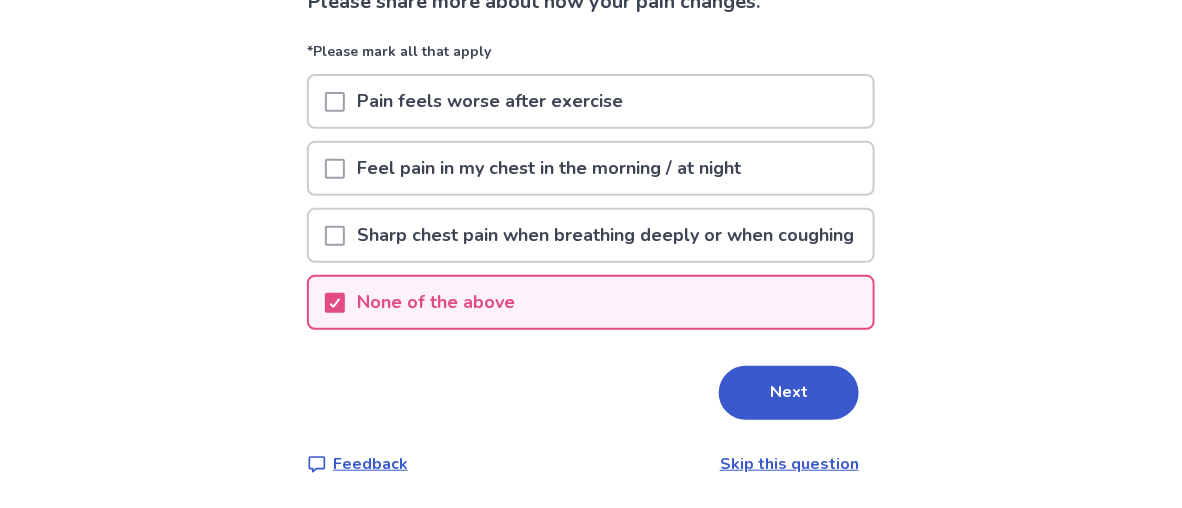 scroll, scrollTop: 247, scrollLeft: 0, axis: vertical 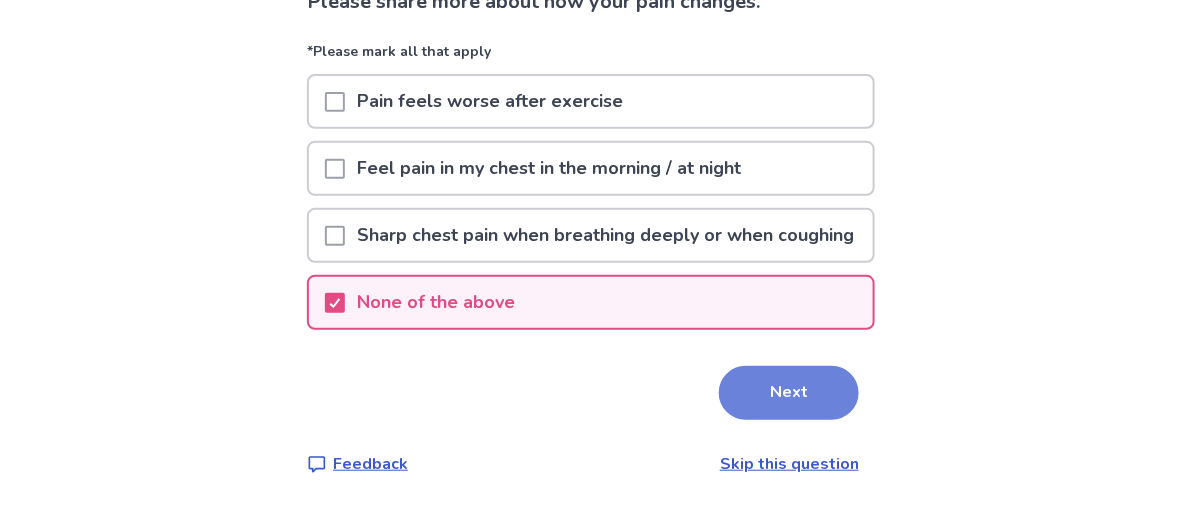 click on "Next" at bounding box center [789, 393] 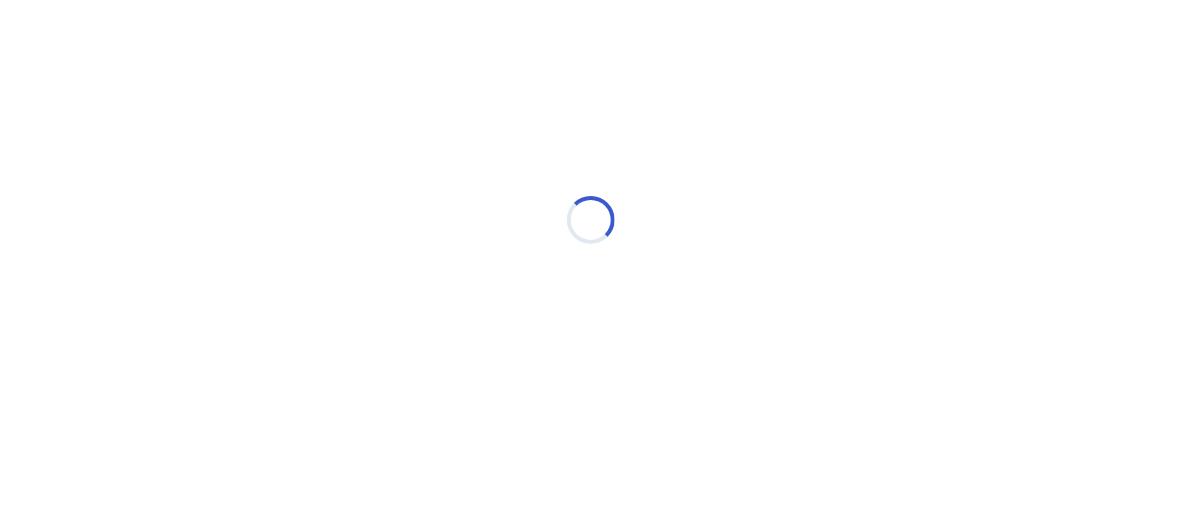 scroll, scrollTop: 0, scrollLeft: 0, axis: both 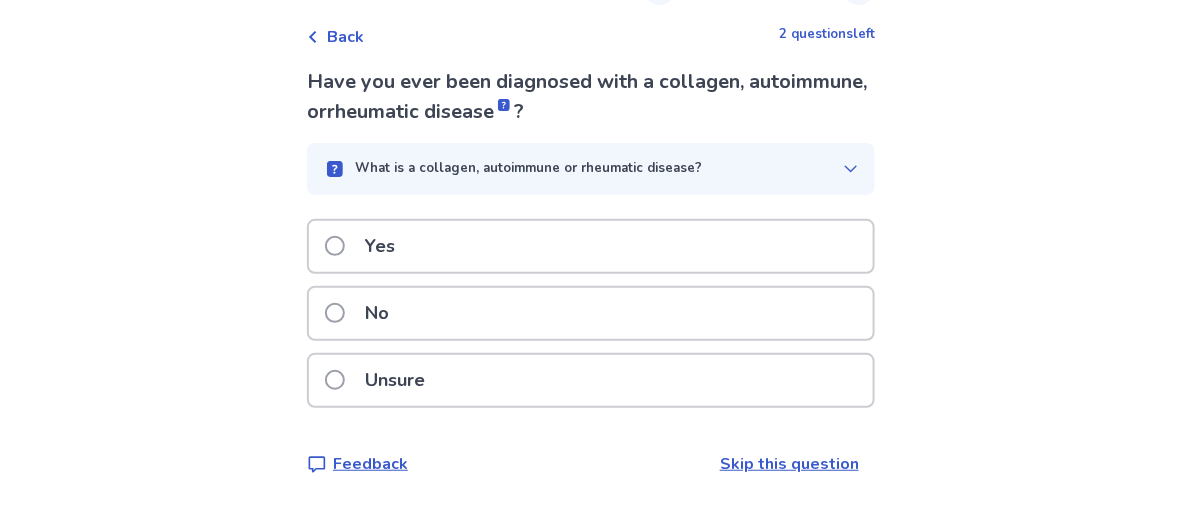 click at bounding box center (335, 246) 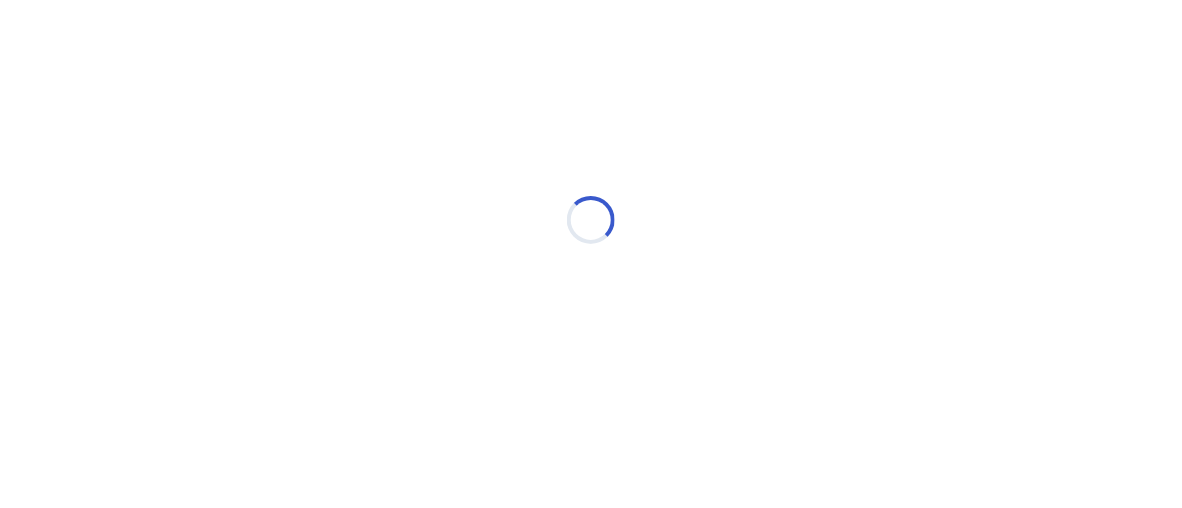 scroll, scrollTop: 0, scrollLeft: 0, axis: both 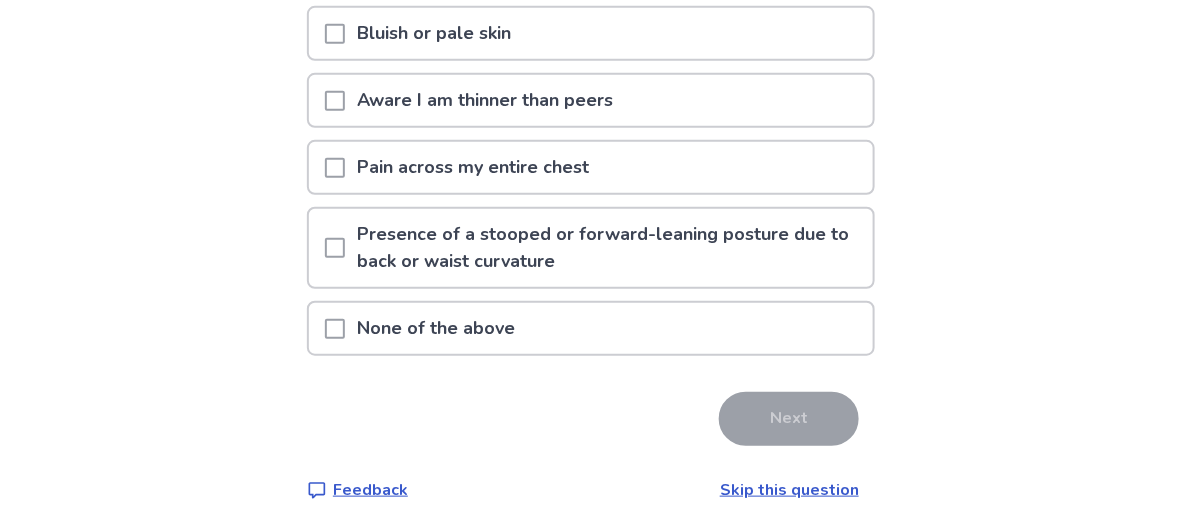 click at bounding box center [335, 168] 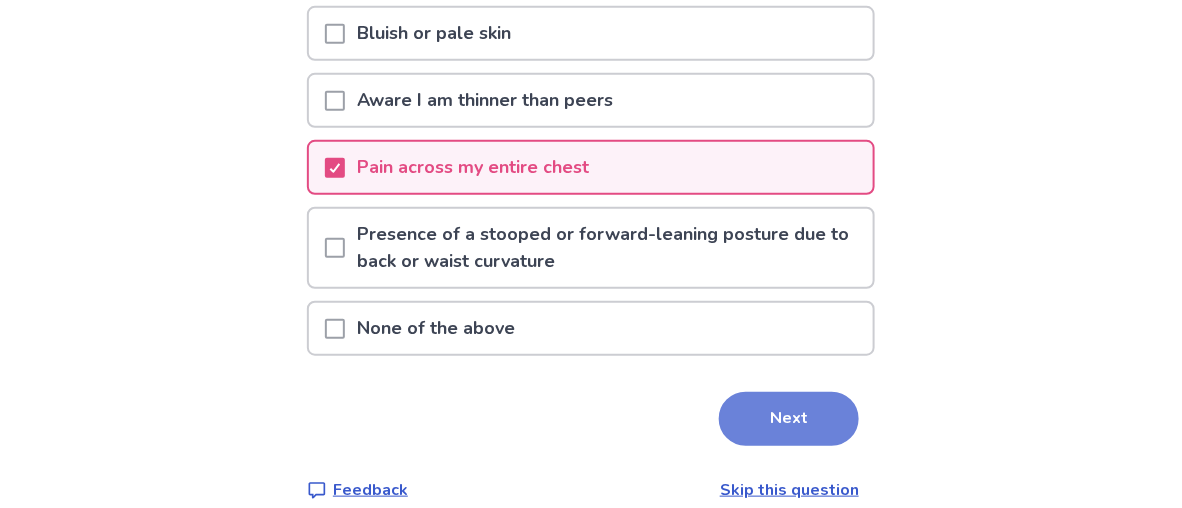 click on "Next" at bounding box center (789, 419) 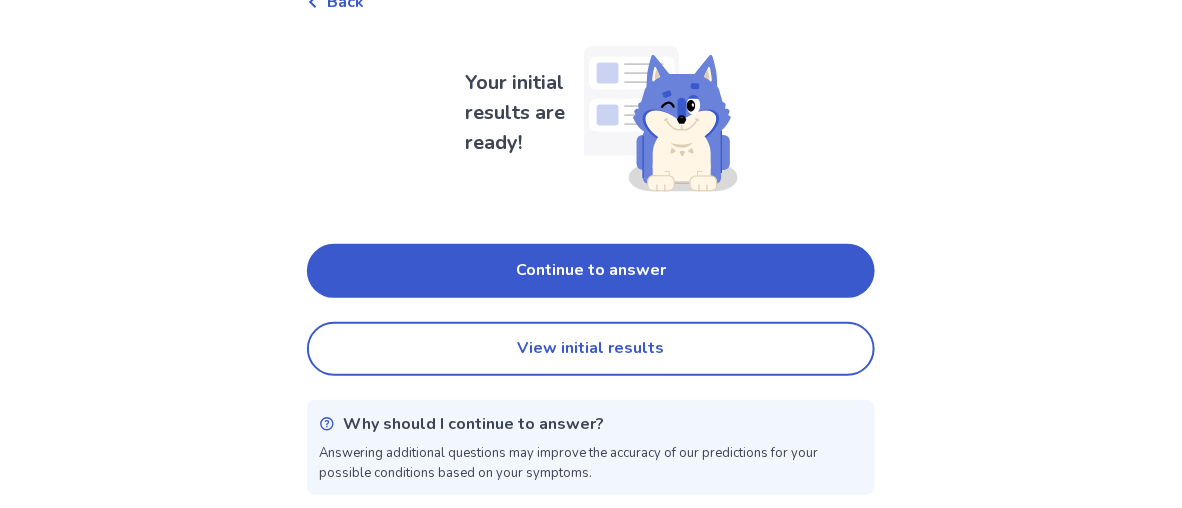 scroll, scrollTop: 157, scrollLeft: 0, axis: vertical 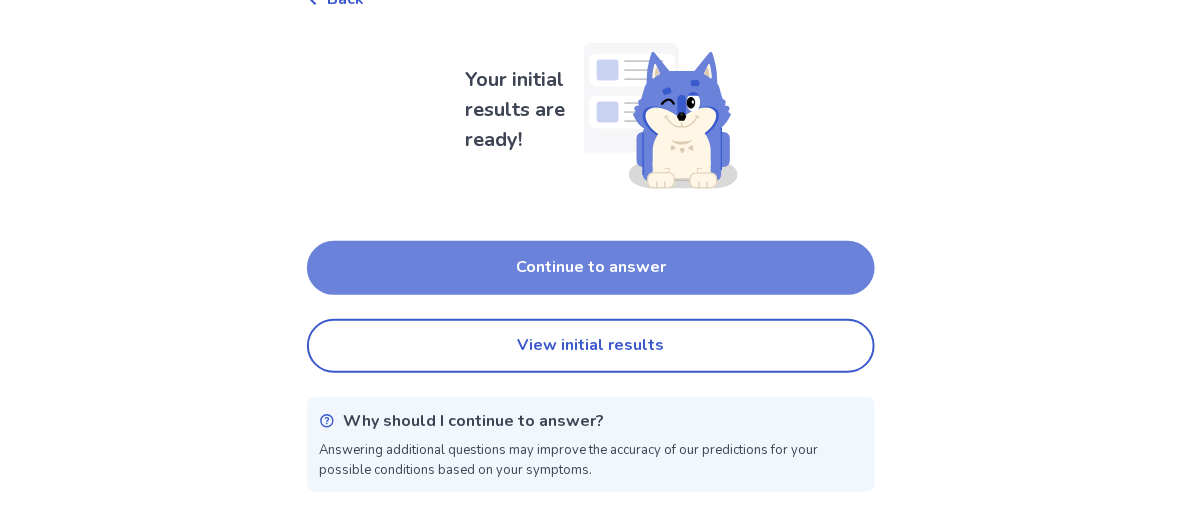 click on "Continue to answer" at bounding box center [591, 268] 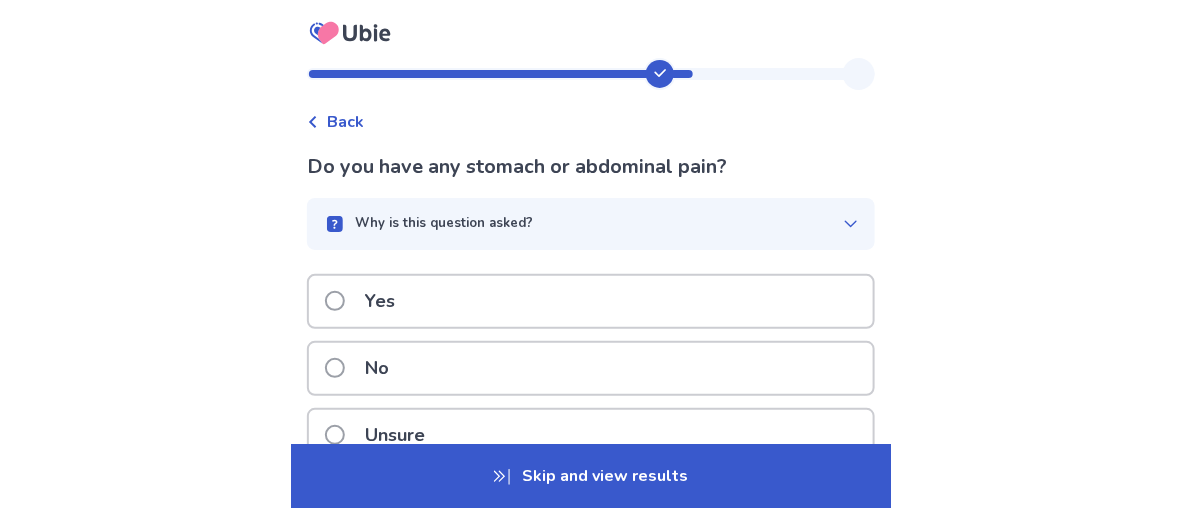 click at bounding box center (335, 368) 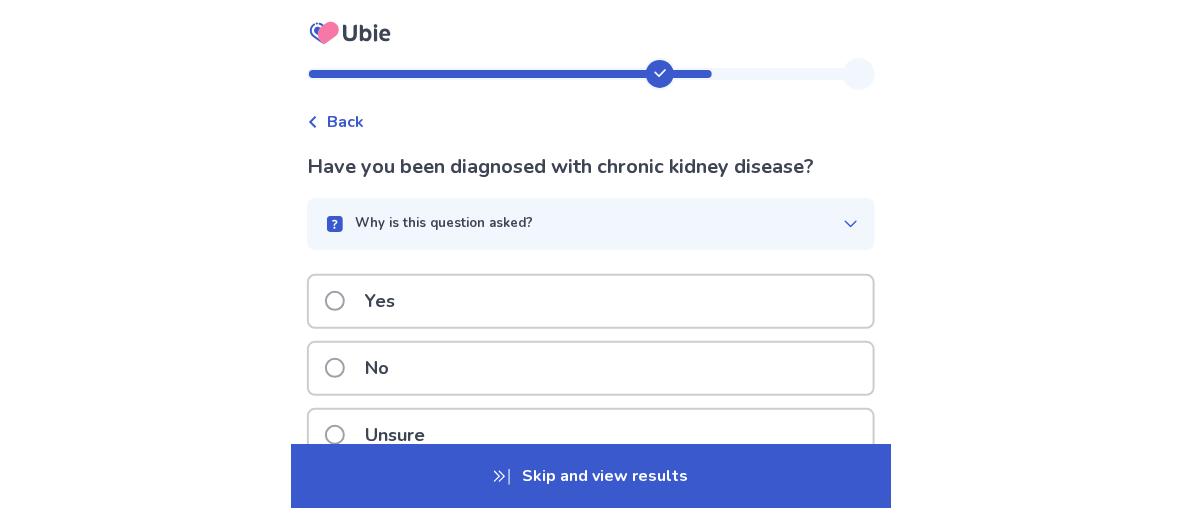 click at bounding box center (335, 368) 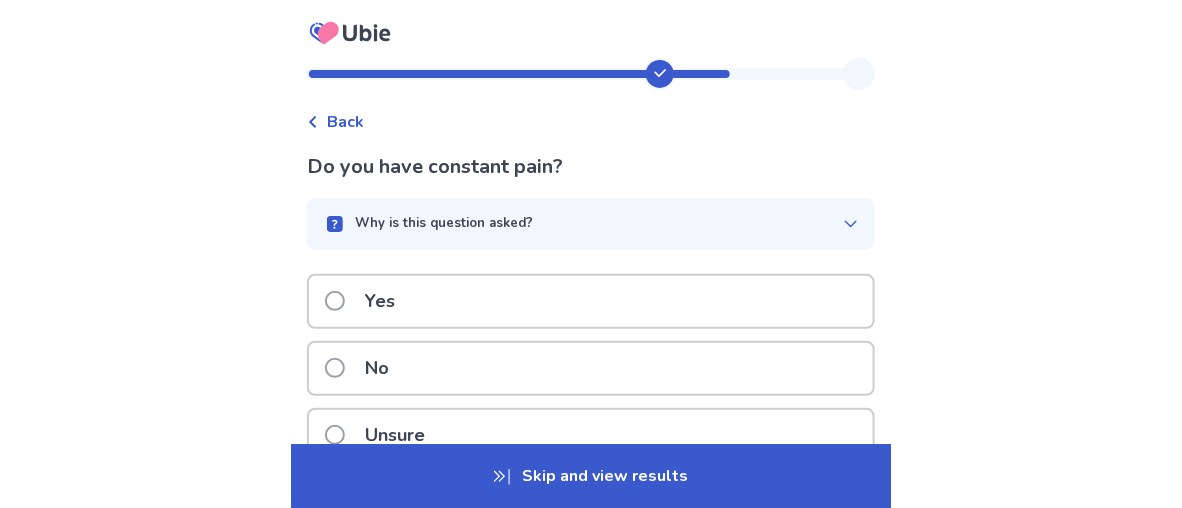 click on "No" at bounding box center (363, 368) 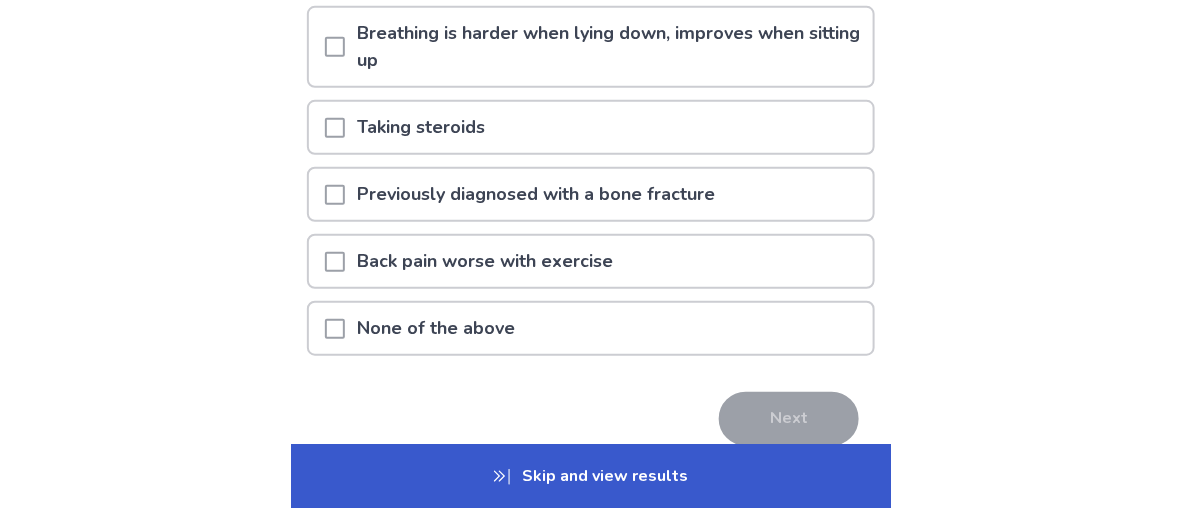 scroll, scrollTop: 400, scrollLeft: 0, axis: vertical 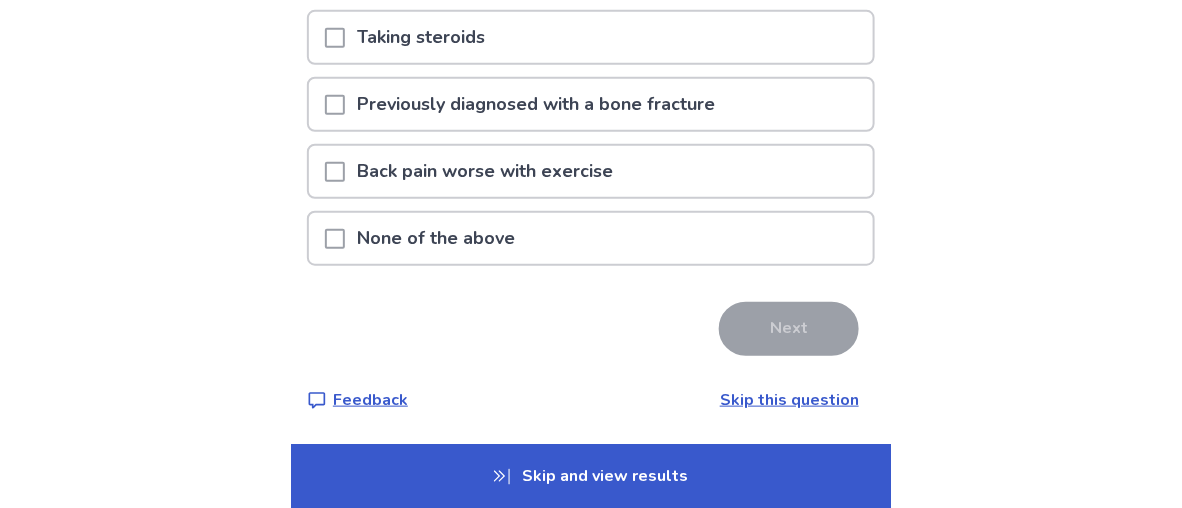click on "None of the above" at bounding box center (436, 238) 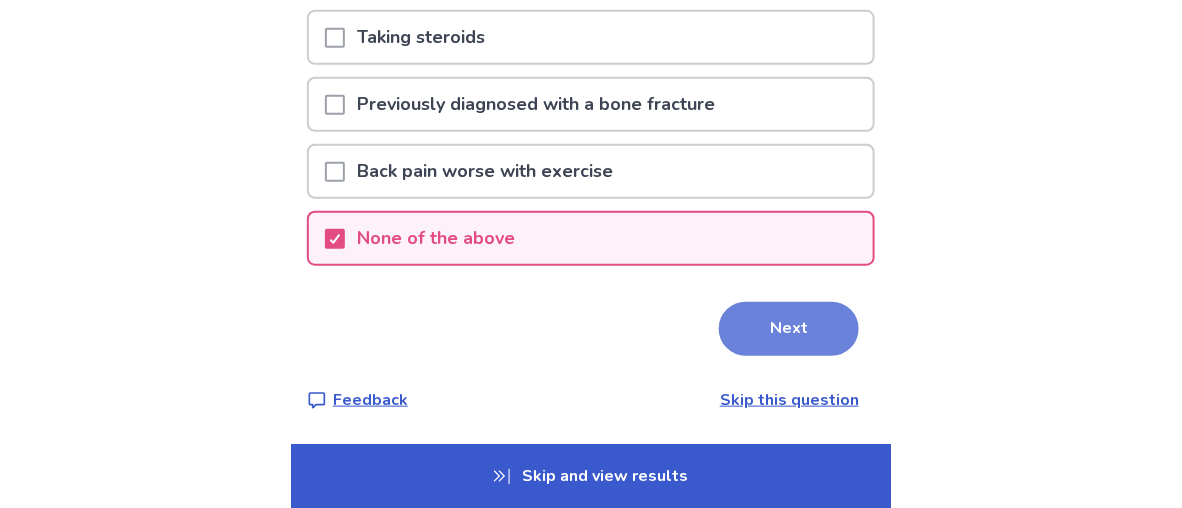 click on "Next" at bounding box center [789, 329] 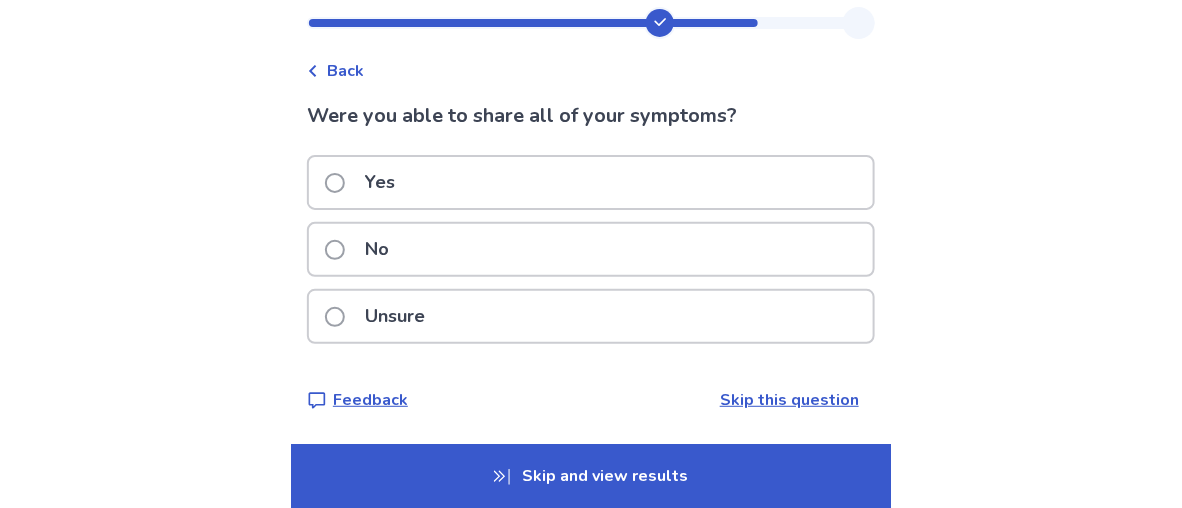 scroll, scrollTop: 97, scrollLeft: 0, axis: vertical 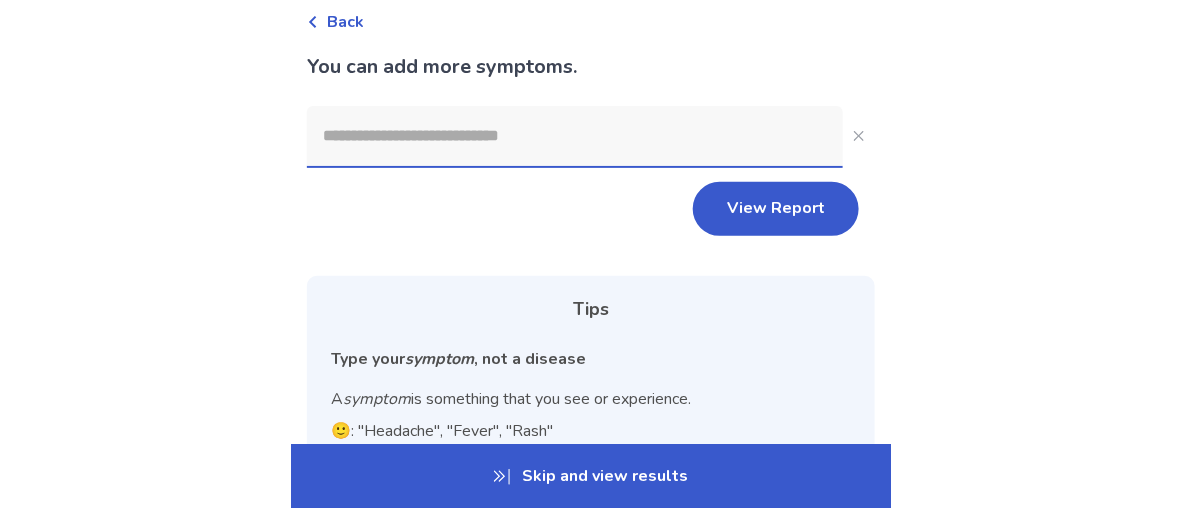 click 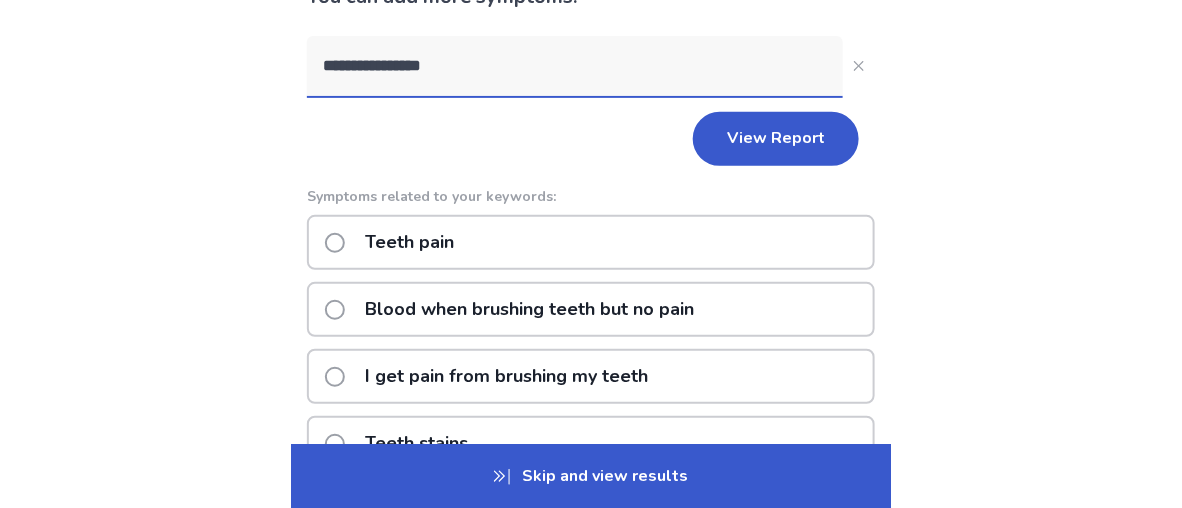 scroll, scrollTop: 300, scrollLeft: 0, axis: vertical 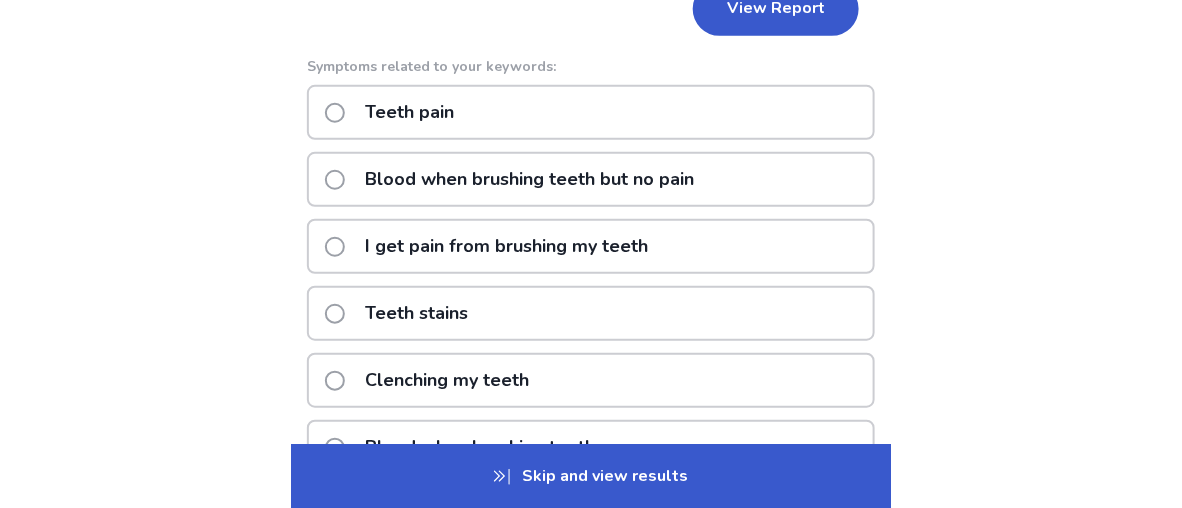 type on "**********" 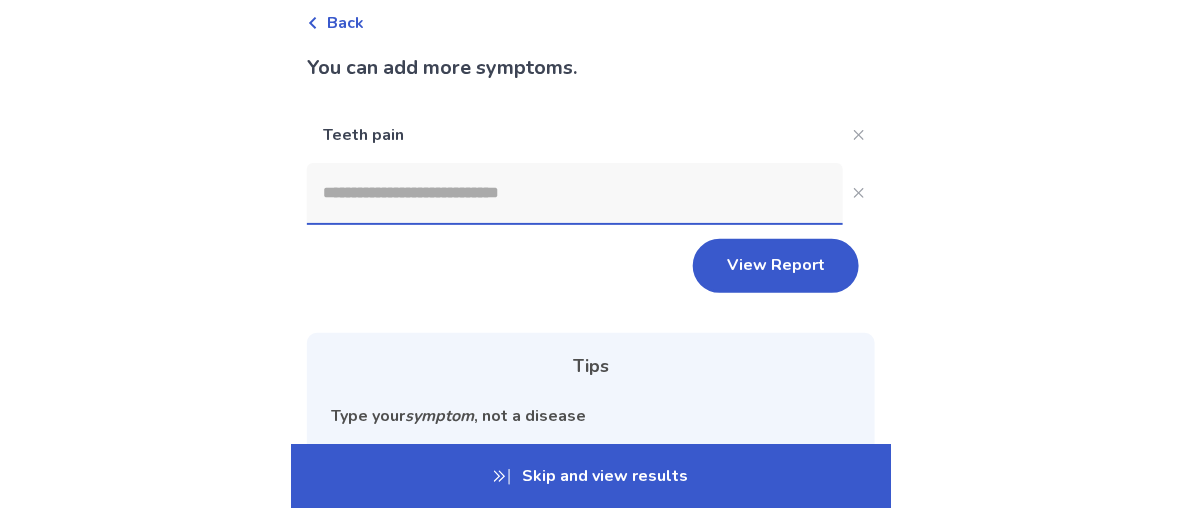 scroll, scrollTop: 0, scrollLeft: 0, axis: both 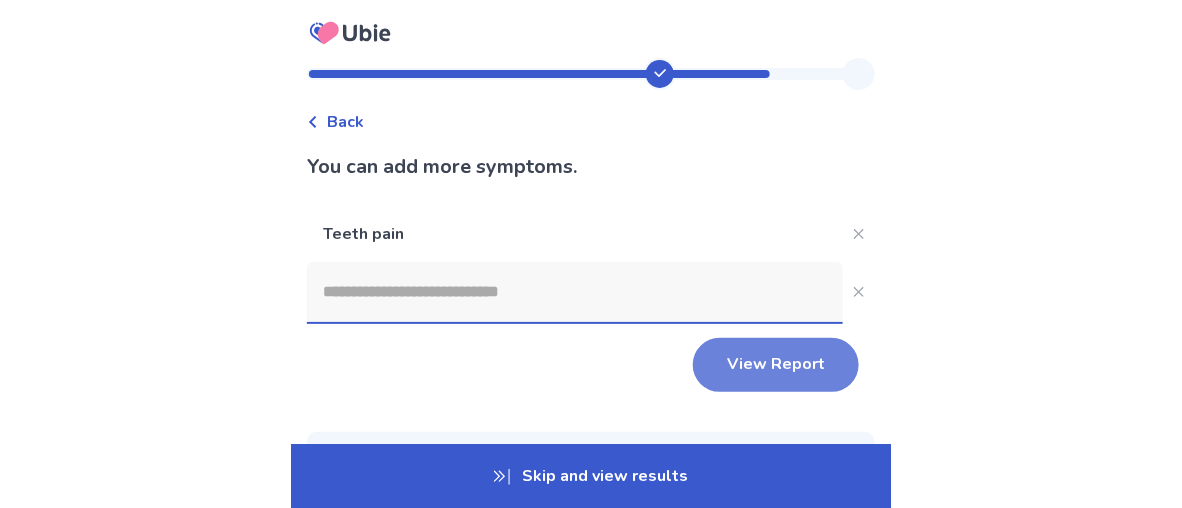 click on "View Report" 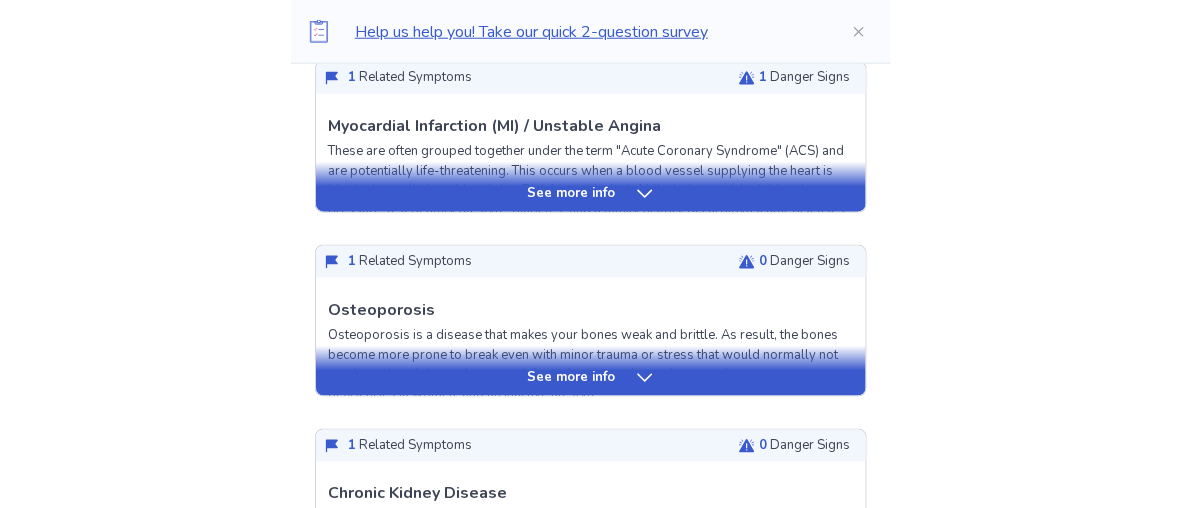 scroll, scrollTop: 700, scrollLeft: 0, axis: vertical 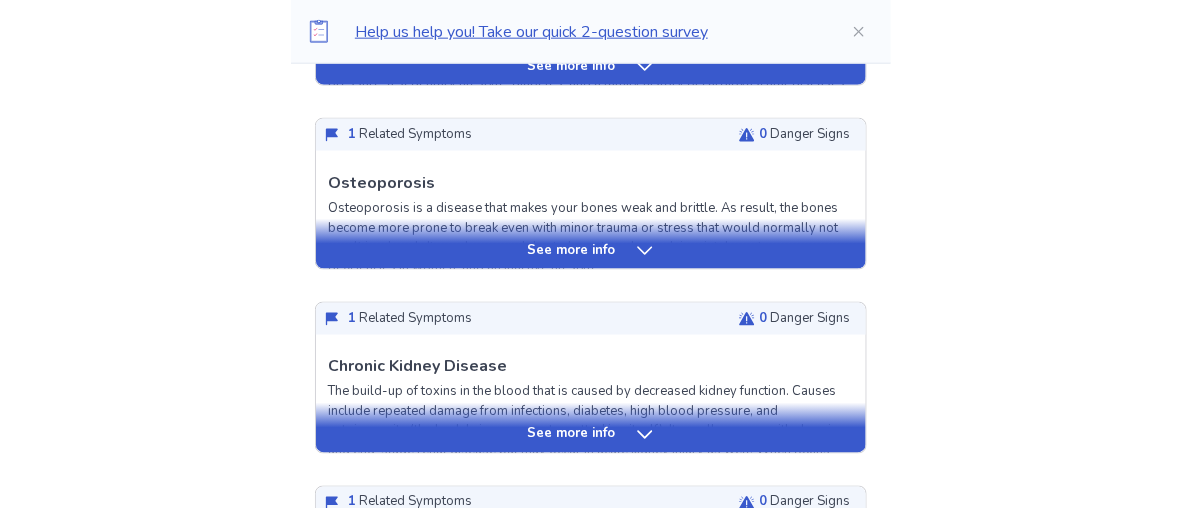 click on "See more info" at bounding box center (591, 67) 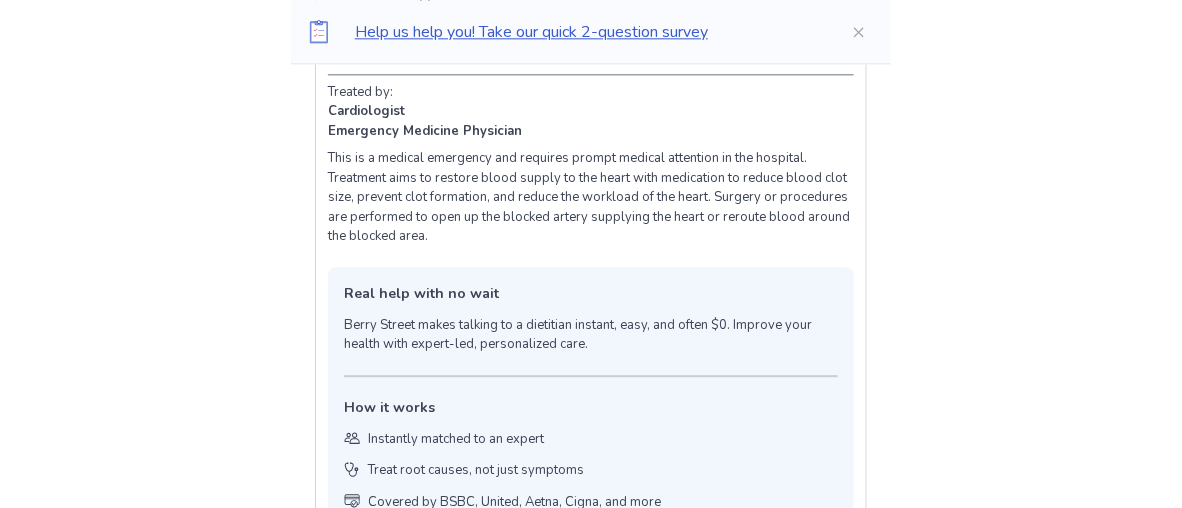 scroll, scrollTop: 1400, scrollLeft: 0, axis: vertical 